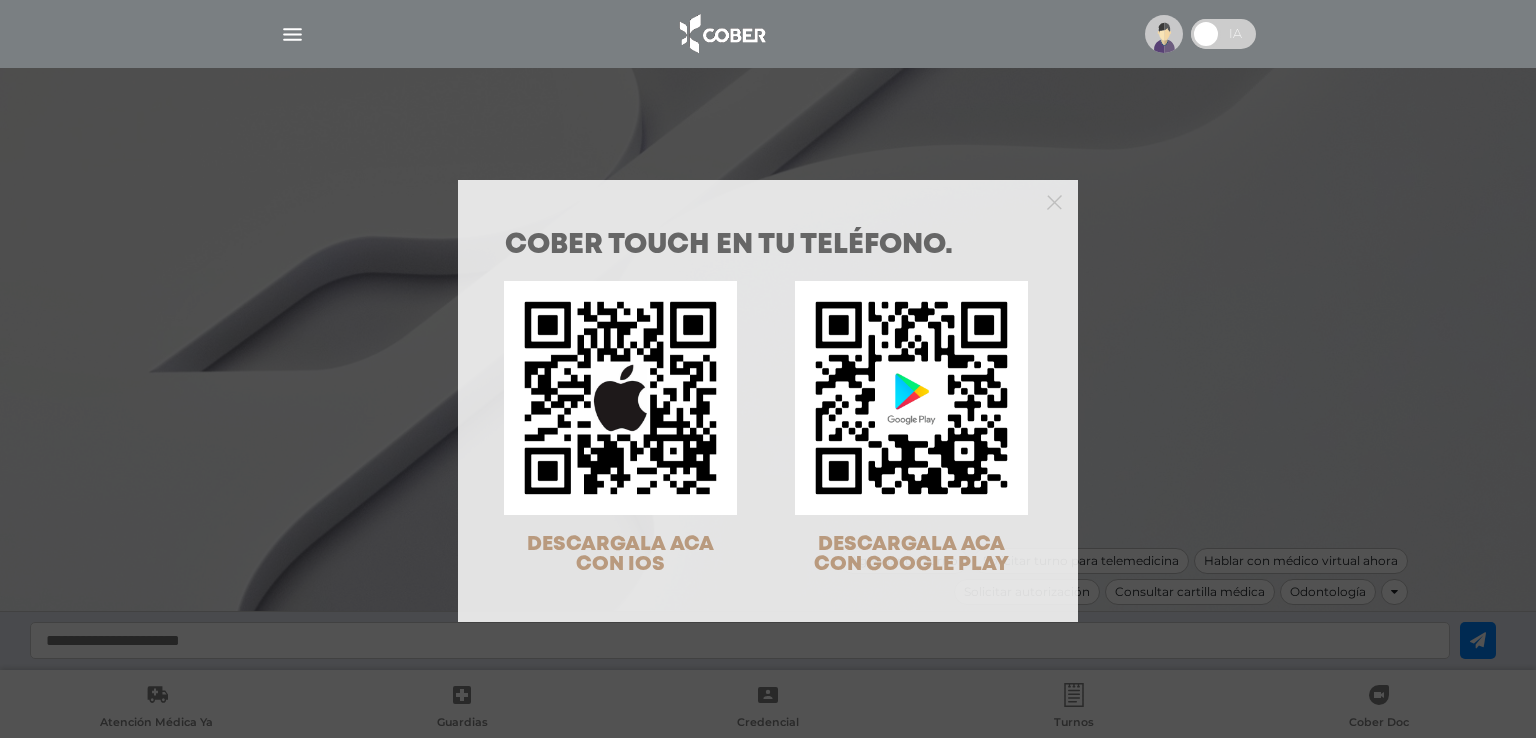 scroll, scrollTop: 0, scrollLeft: 0, axis: both 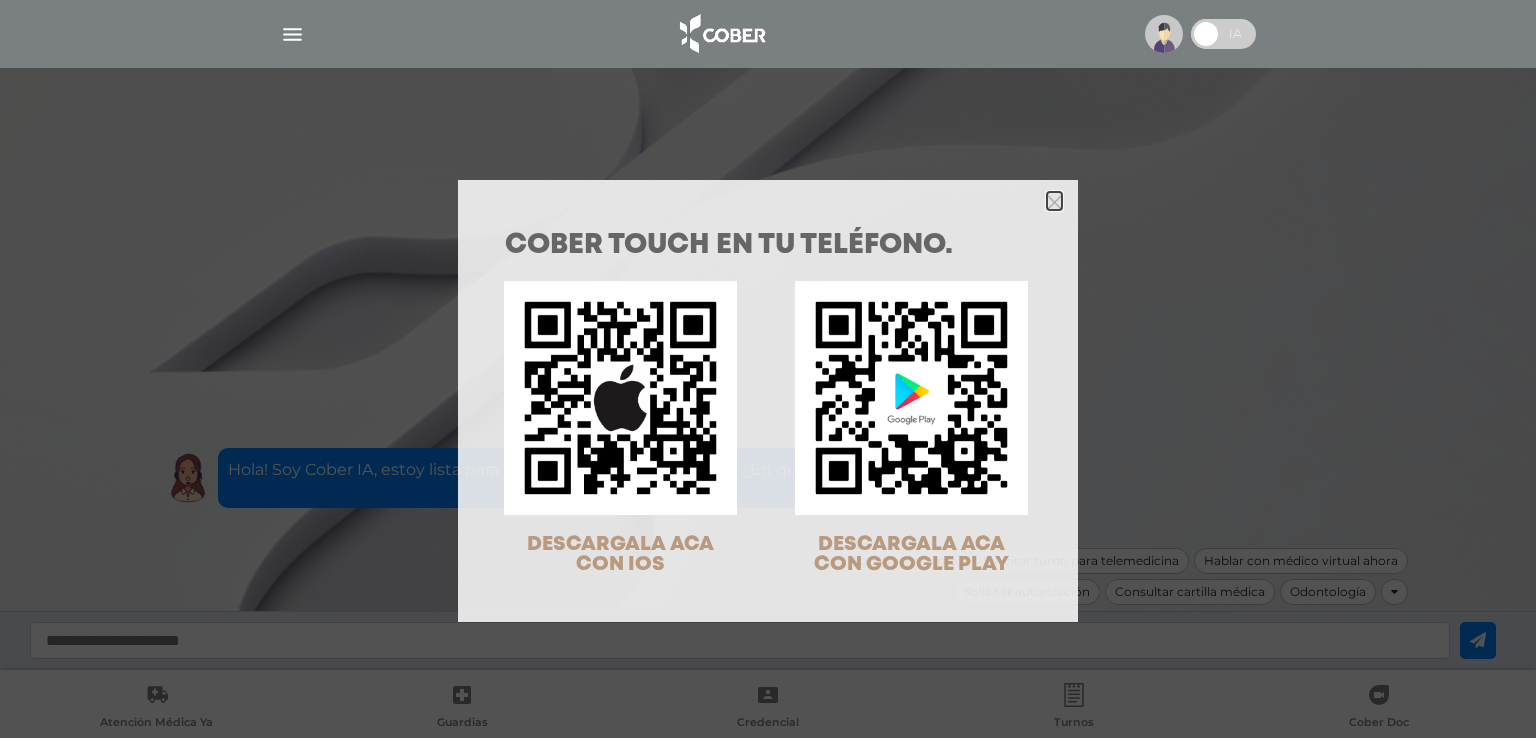 click at bounding box center (1054, 202) 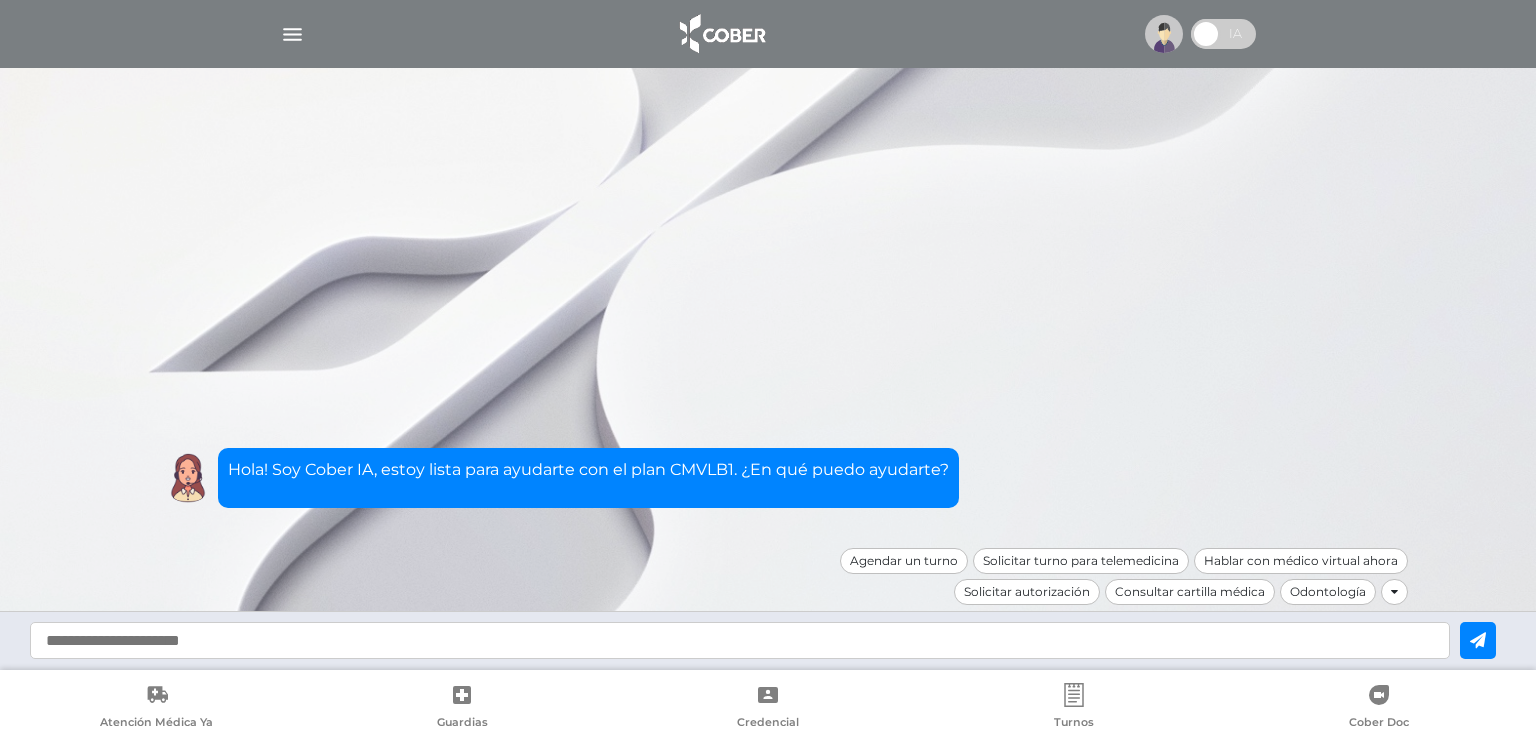 click at bounding box center [292, 34] 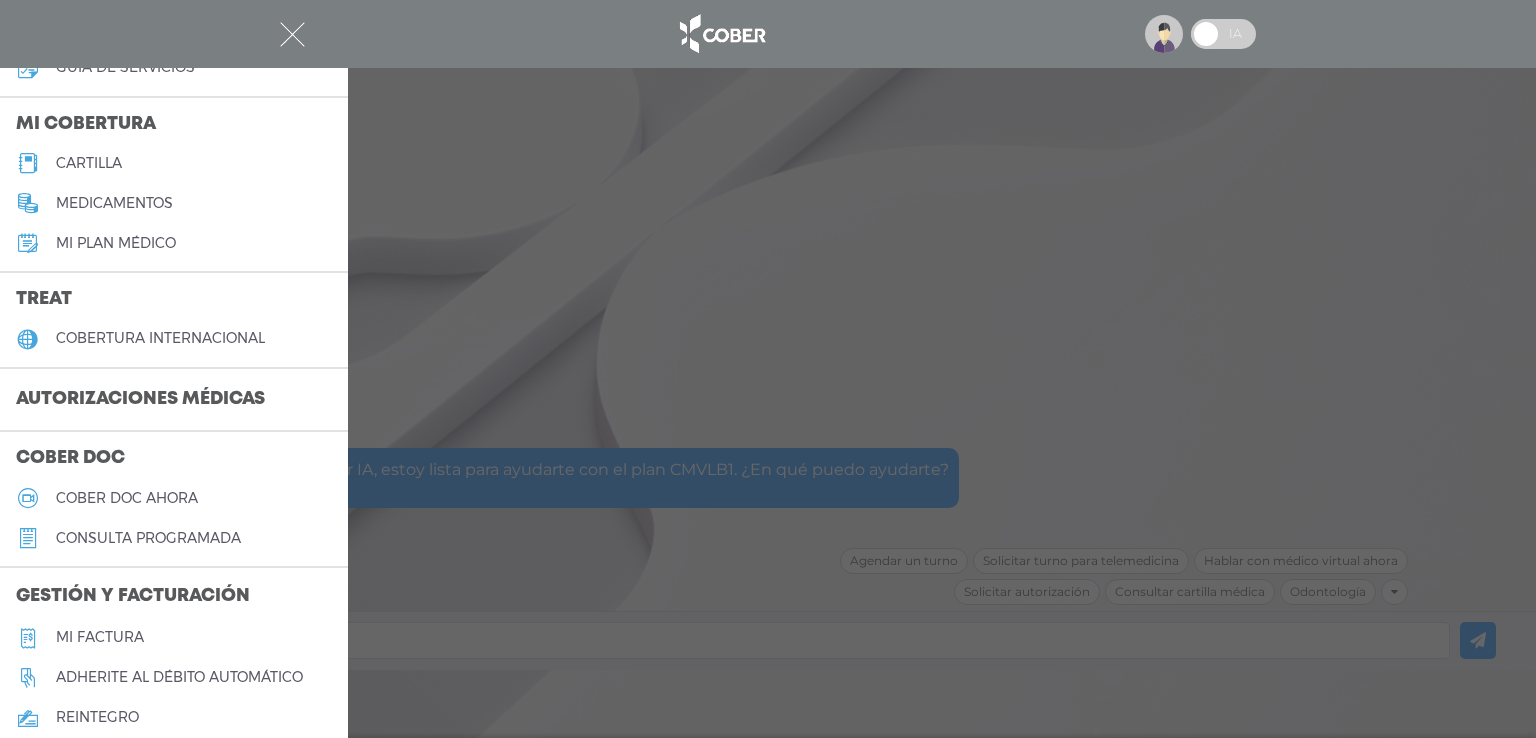 scroll, scrollTop: 300, scrollLeft: 0, axis: vertical 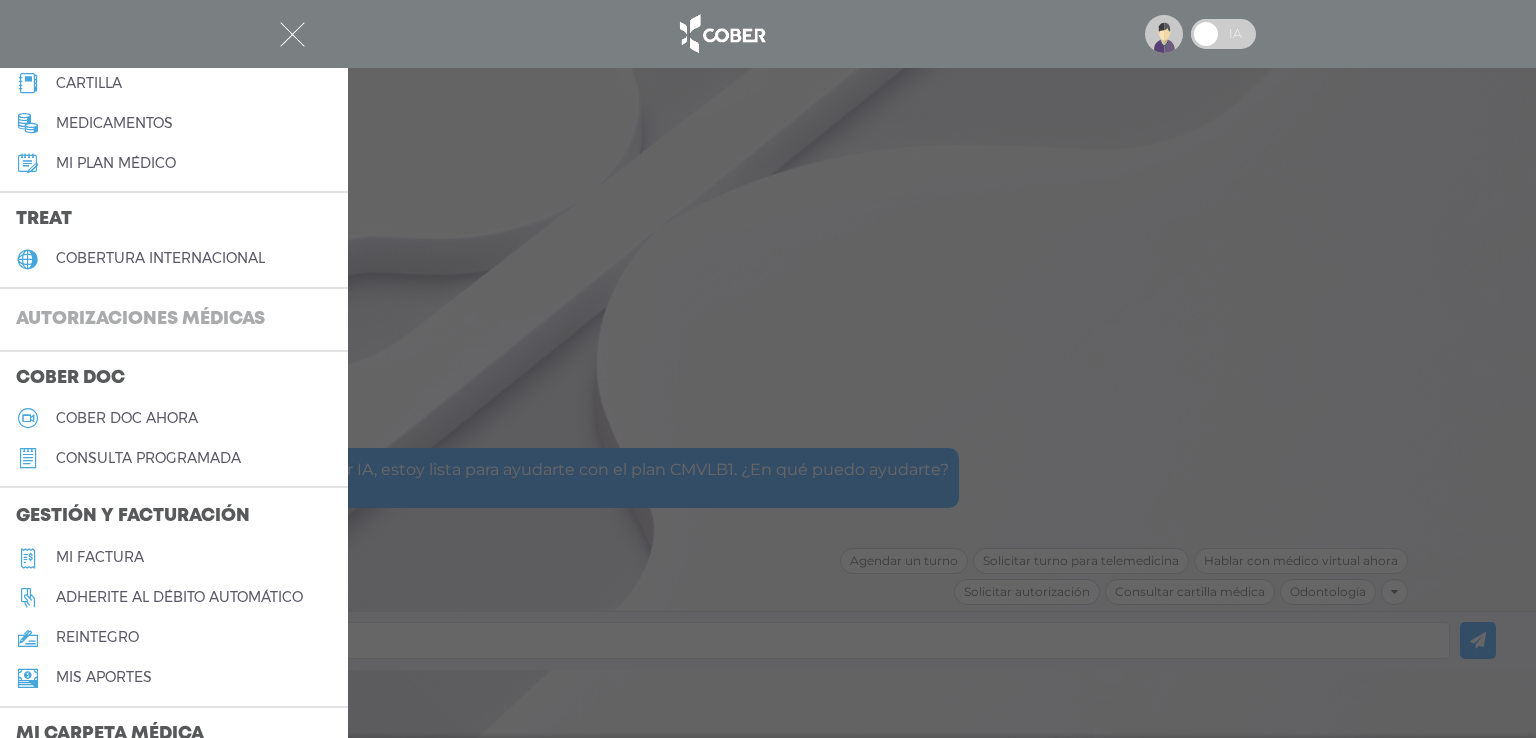click on "Autorizaciones médicas" at bounding box center [140, 320] 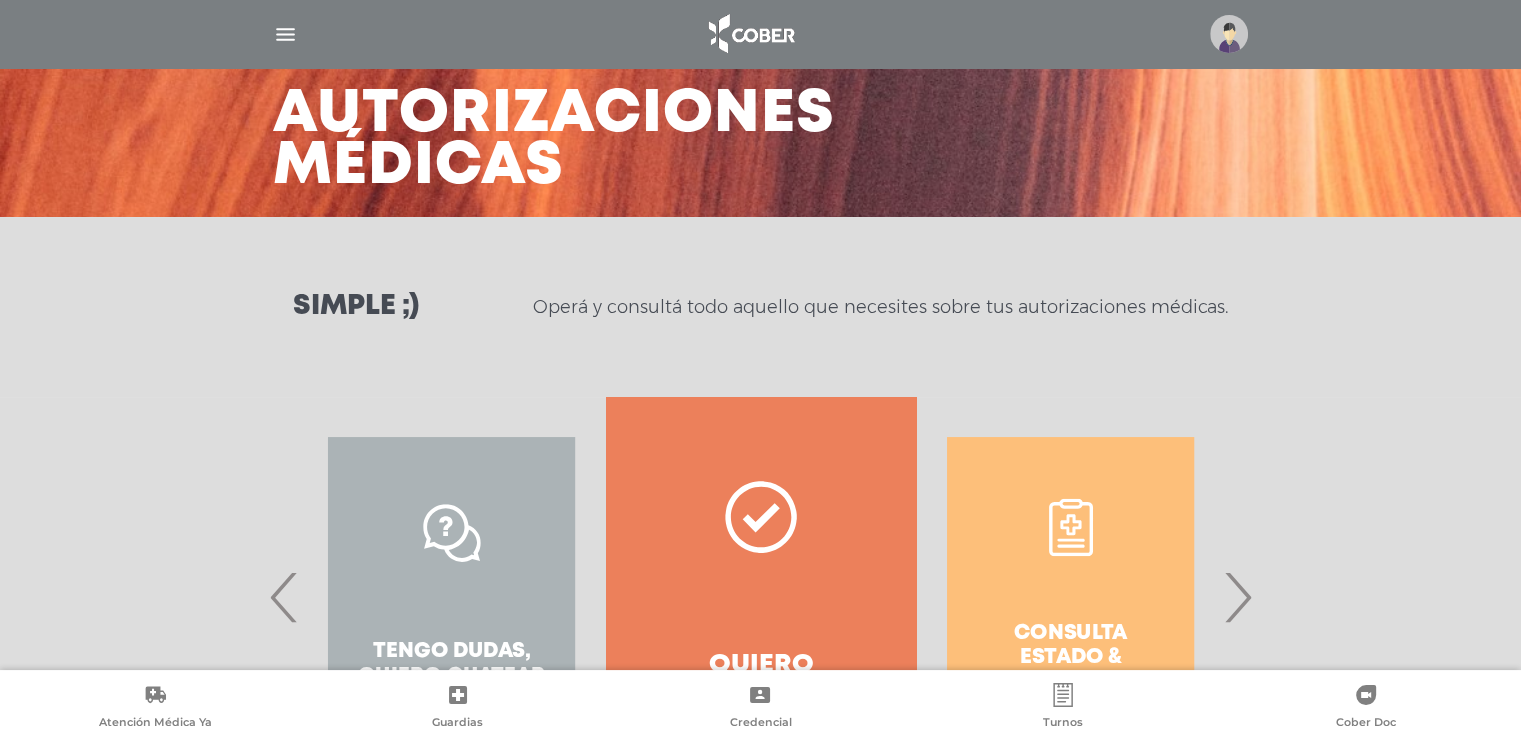 scroll, scrollTop: 266, scrollLeft: 0, axis: vertical 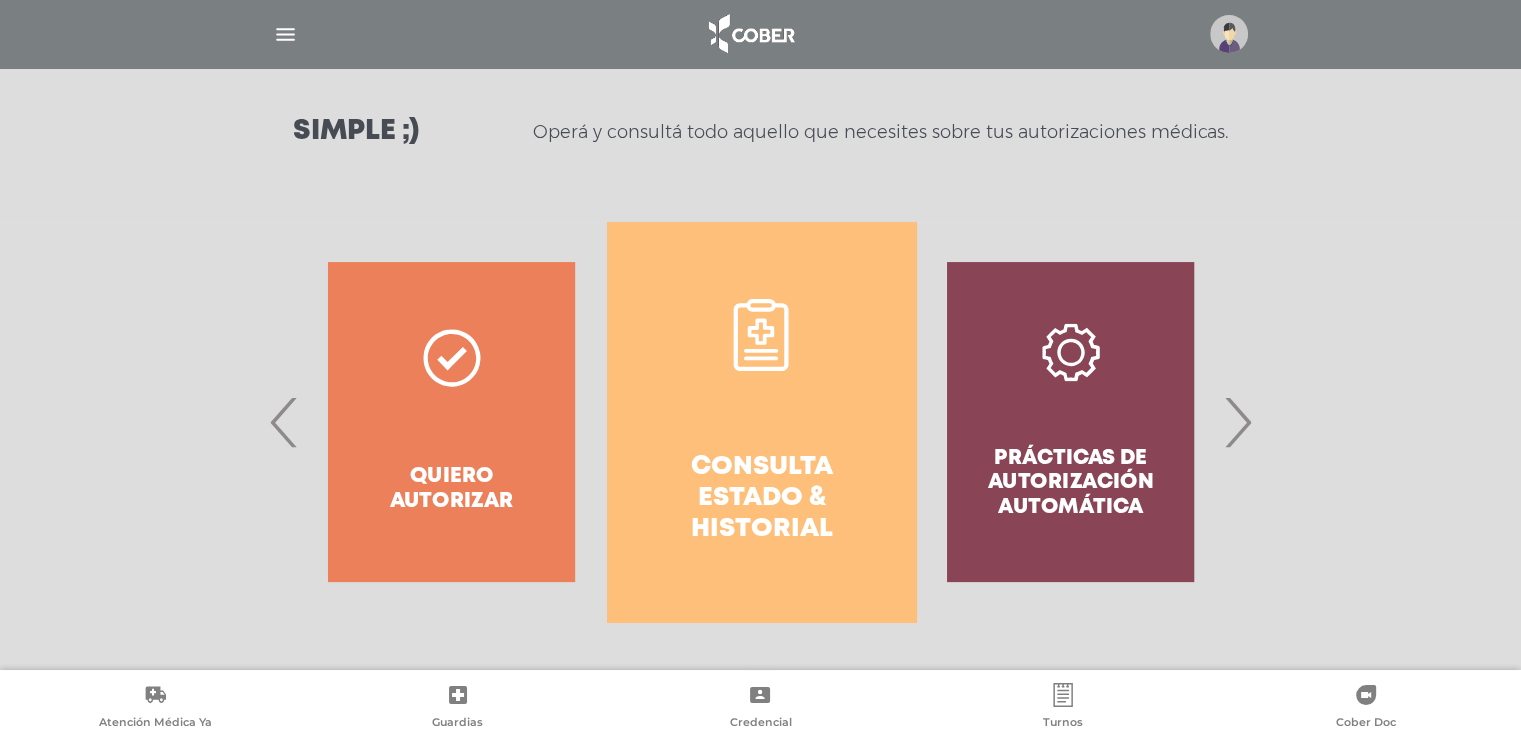 click on "›" at bounding box center (1237, 422) 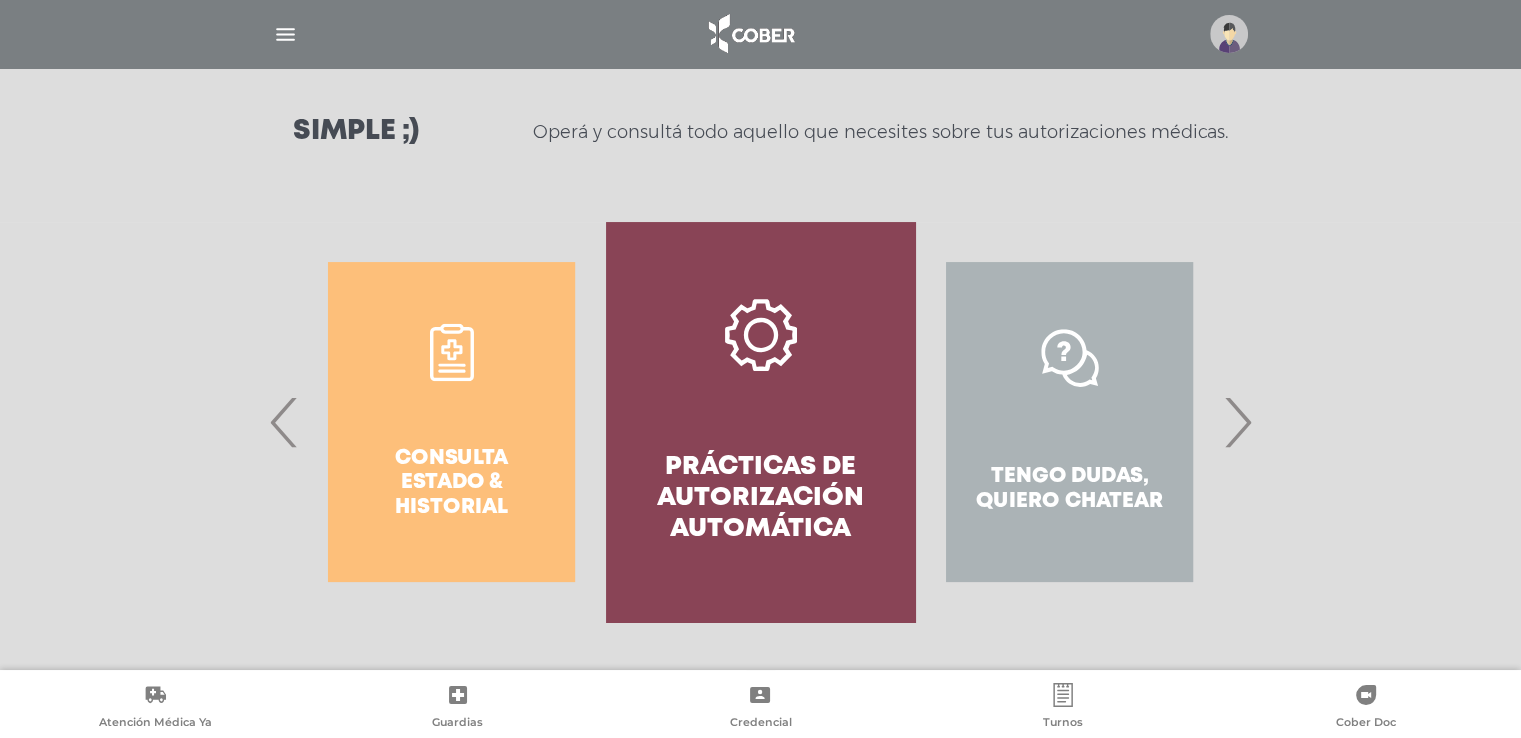 click on "›" at bounding box center (1237, 422) 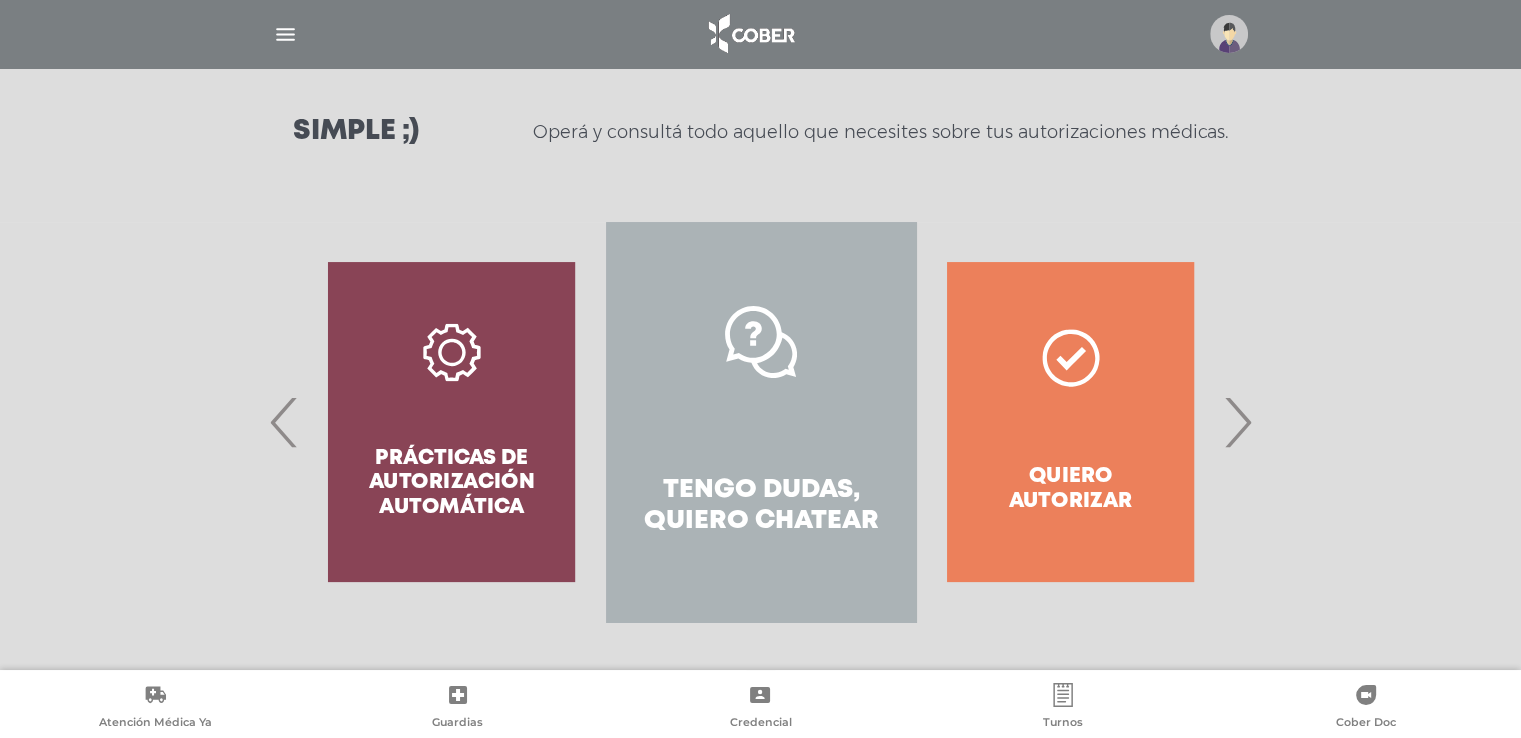 click on "›" at bounding box center (1237, 422) 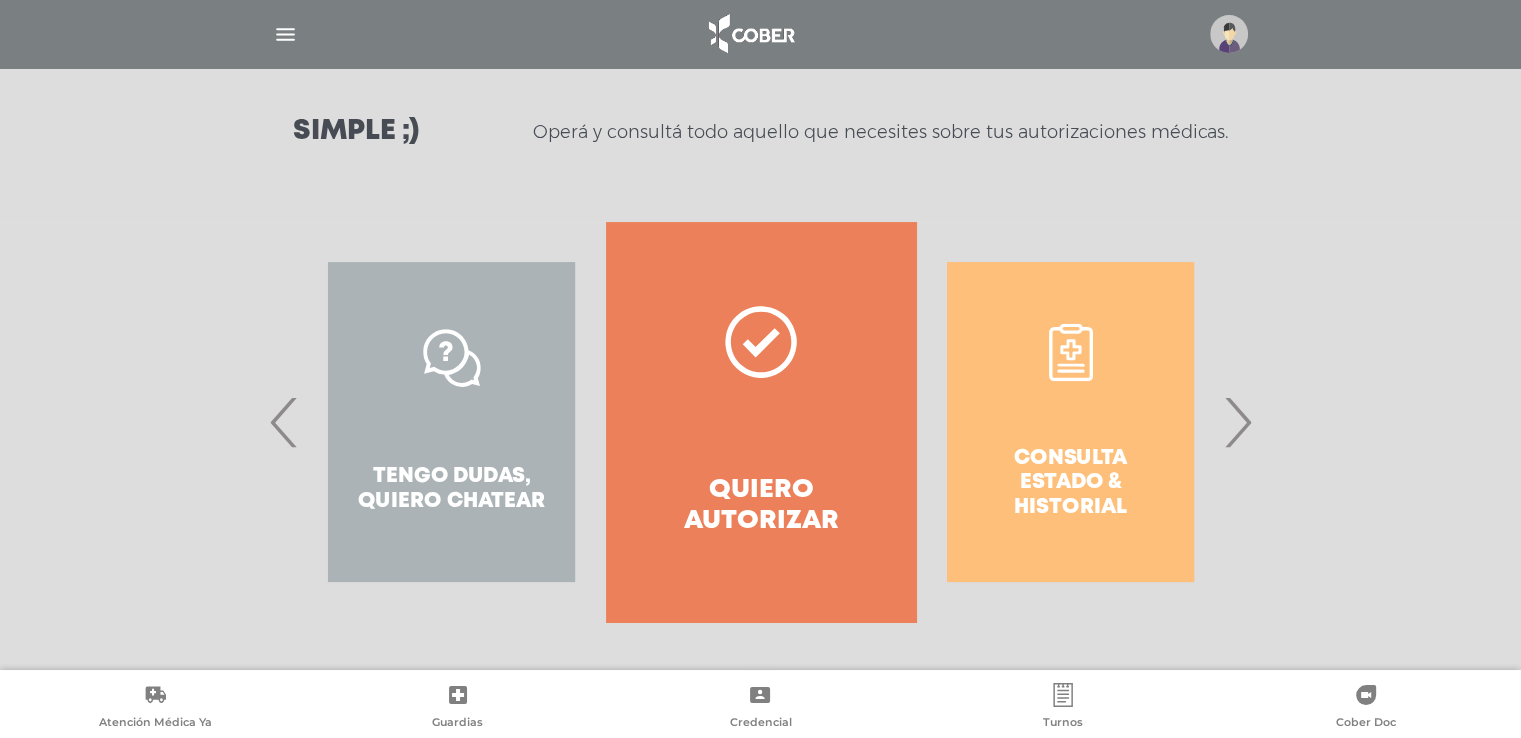 click on "Consulta estado & historial" at bounding box center [1070, 422] 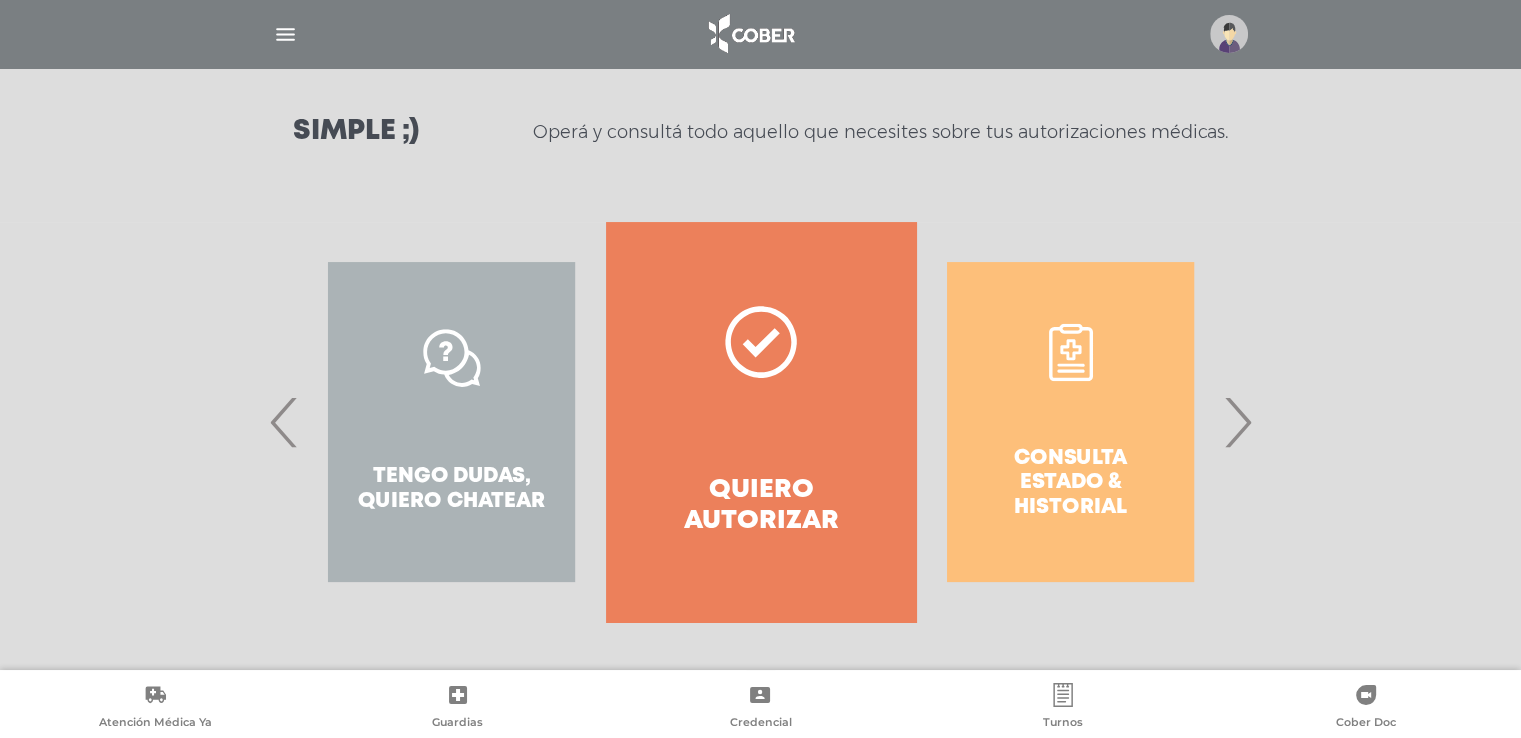 click on "›" at bounding box center [1237, 422] 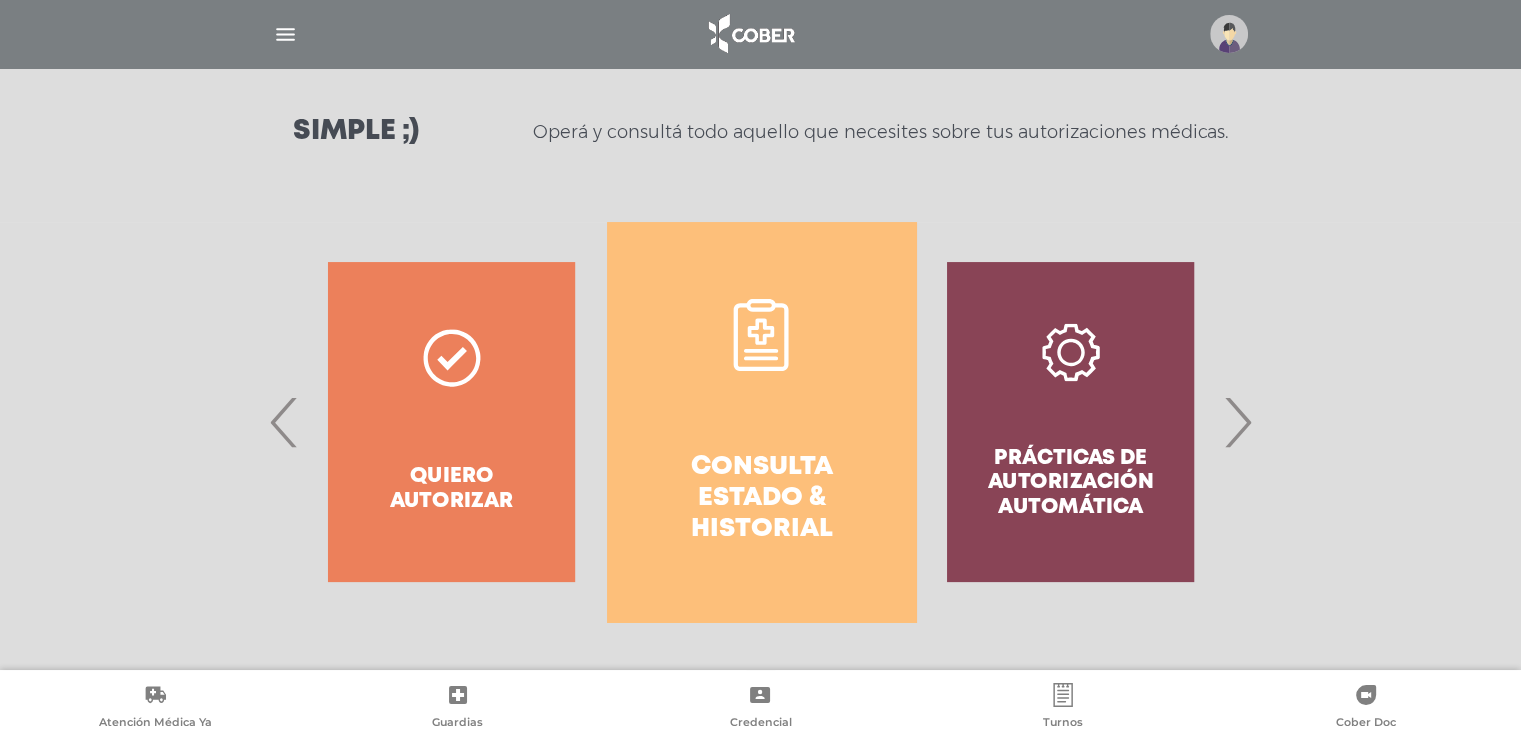 click on "Consulta estado & historial" at bounding box center [761, 422] 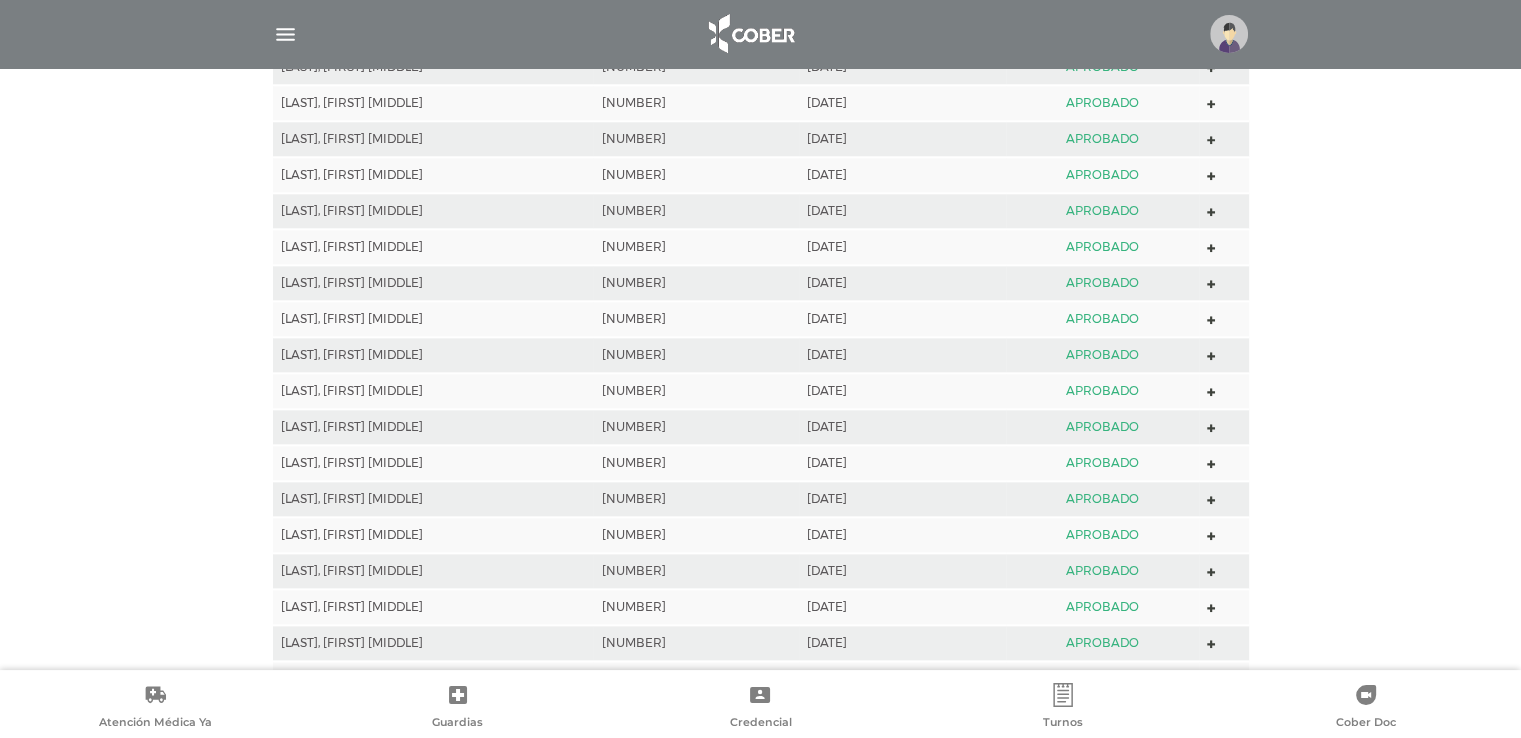 scroll, scrollTop: 1988, scrollLeft: 0, axis: vertical 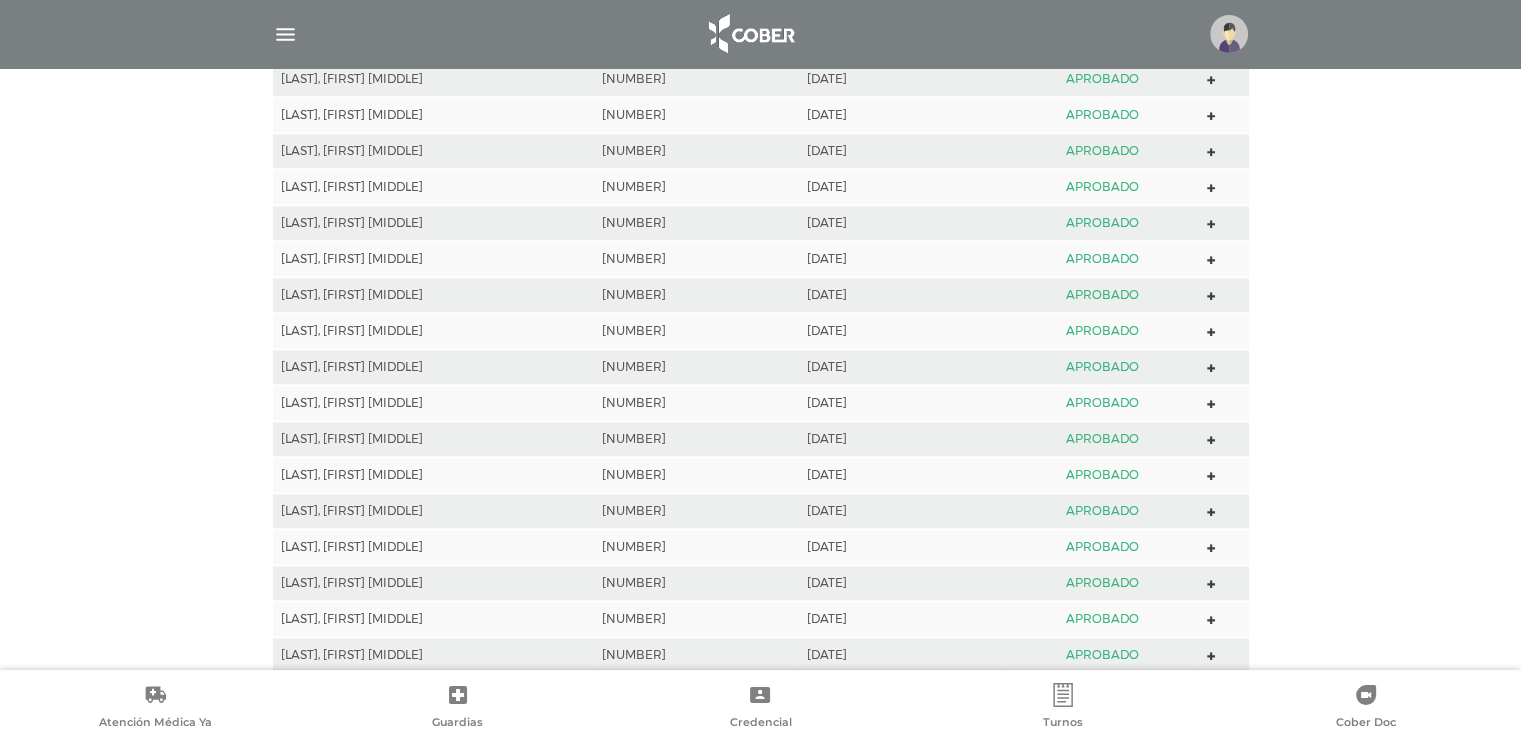 click at bounding box center [761, 34] 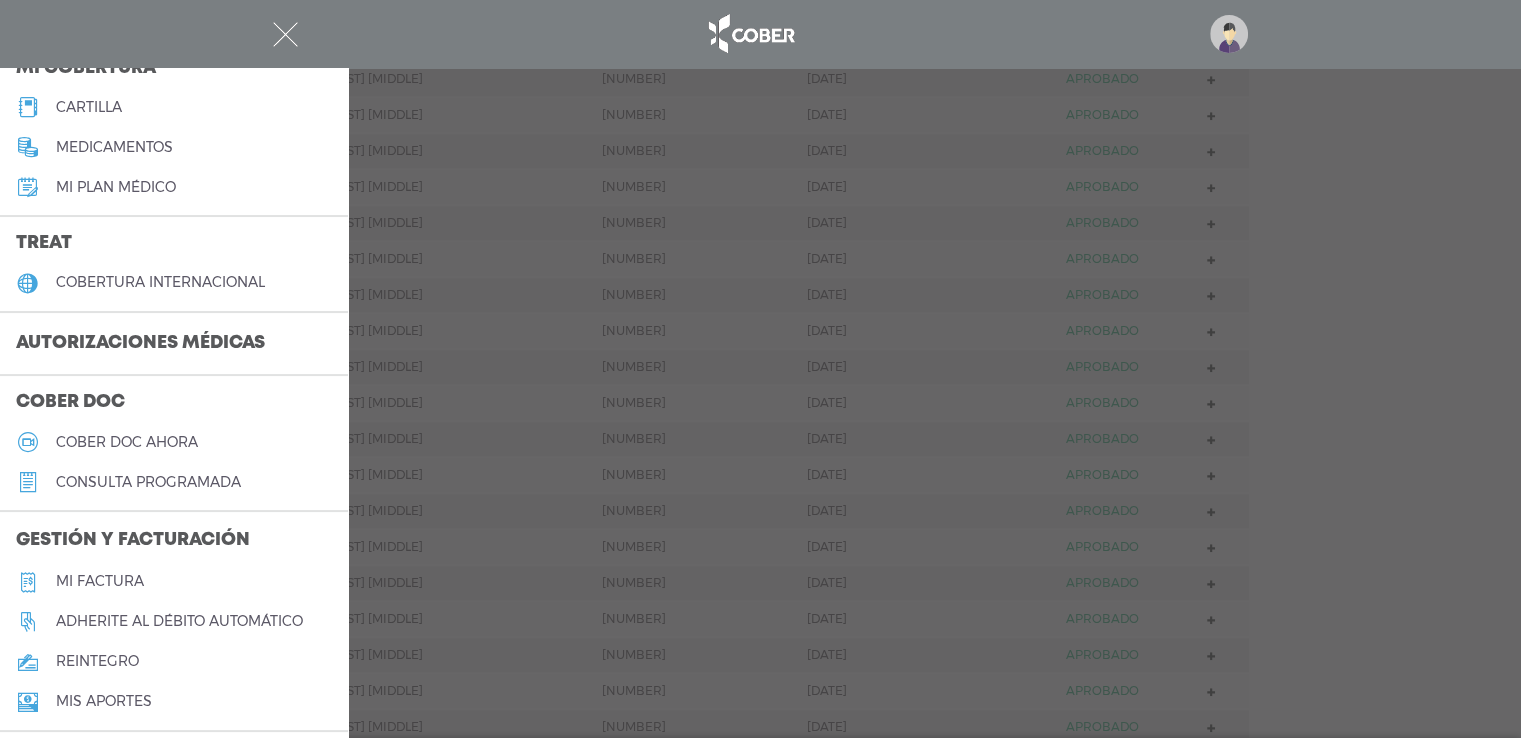 scroll, scrollTop: 300, scrollLeft: 0, axis: vertical 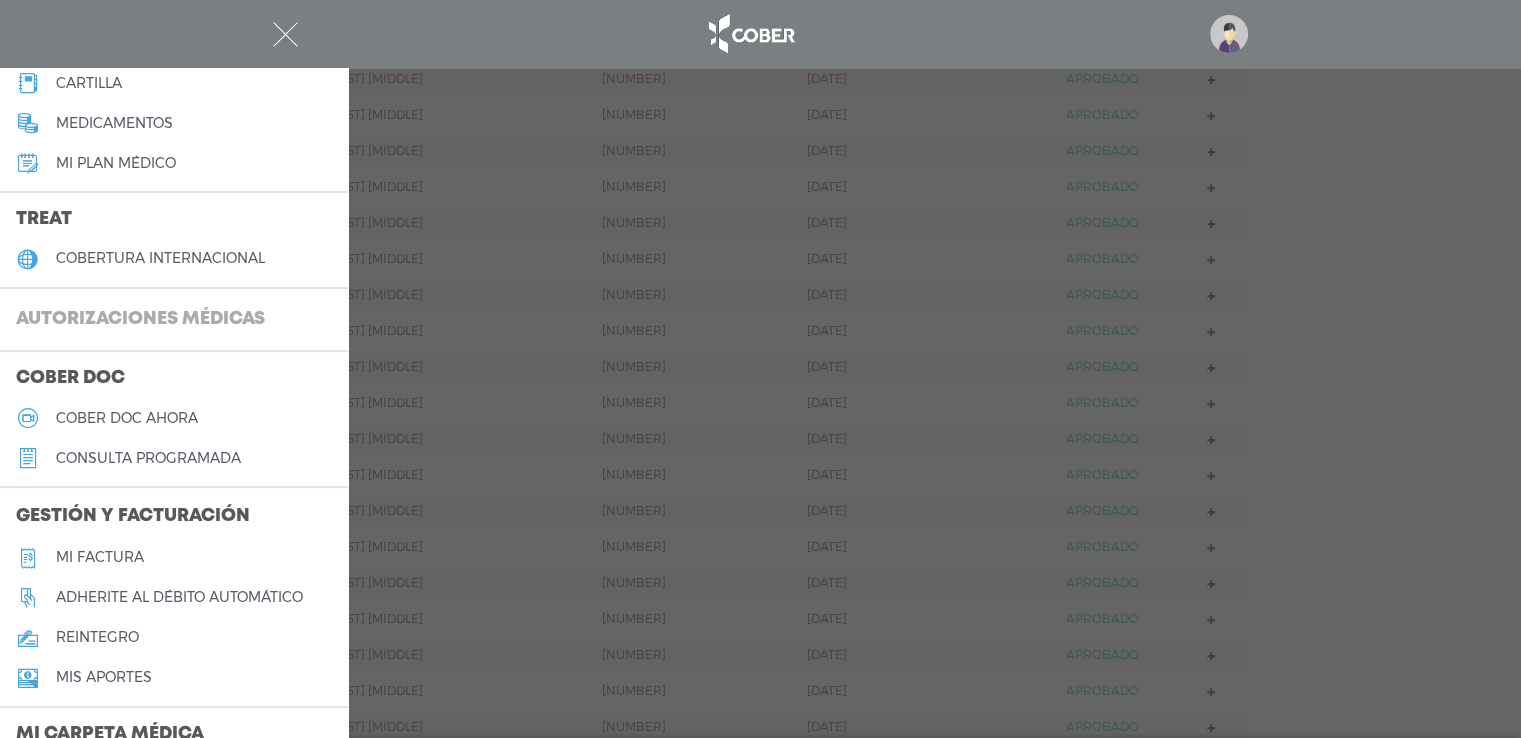 click on "Autorizaciones médicas" at bounding box center [140, 320] 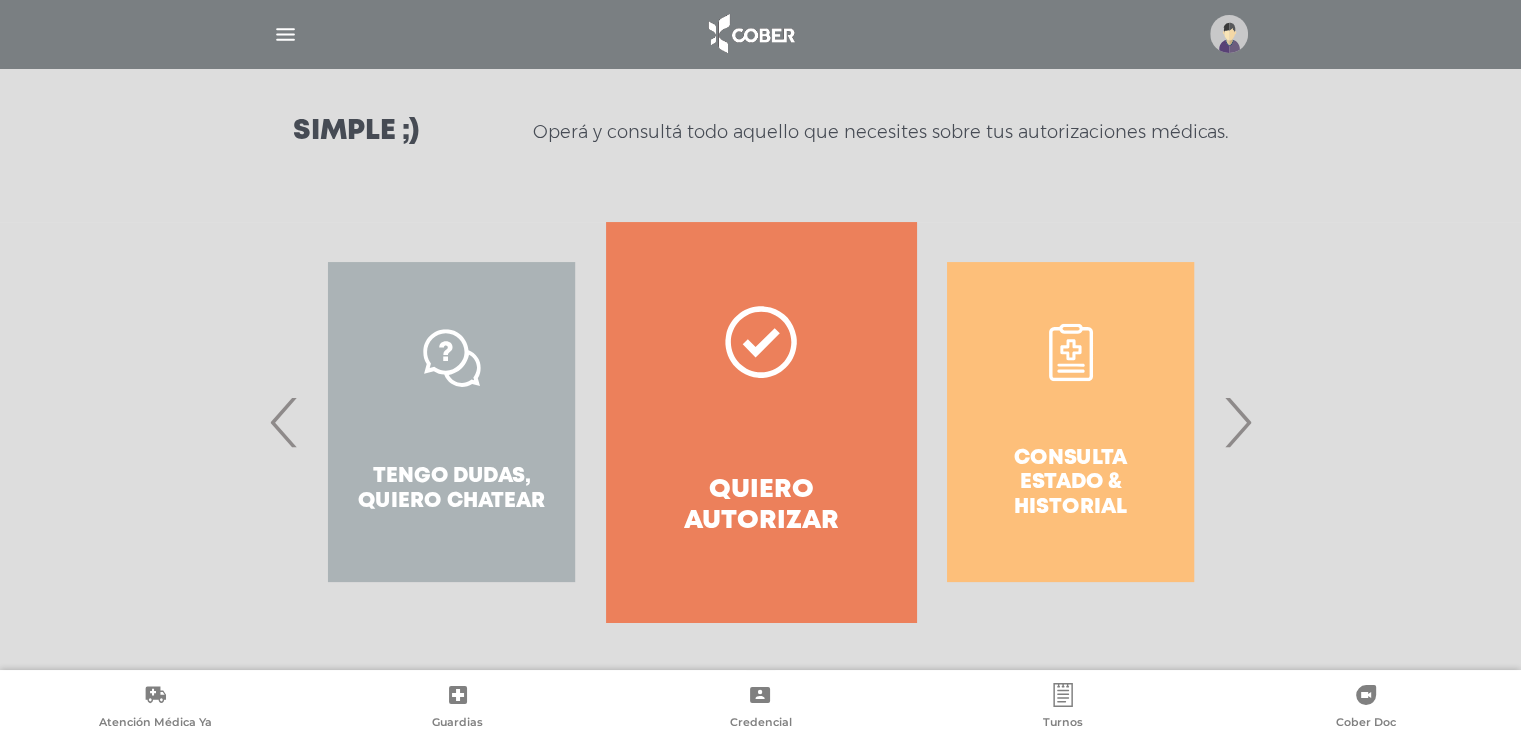 click at bounding box center (761, 342) 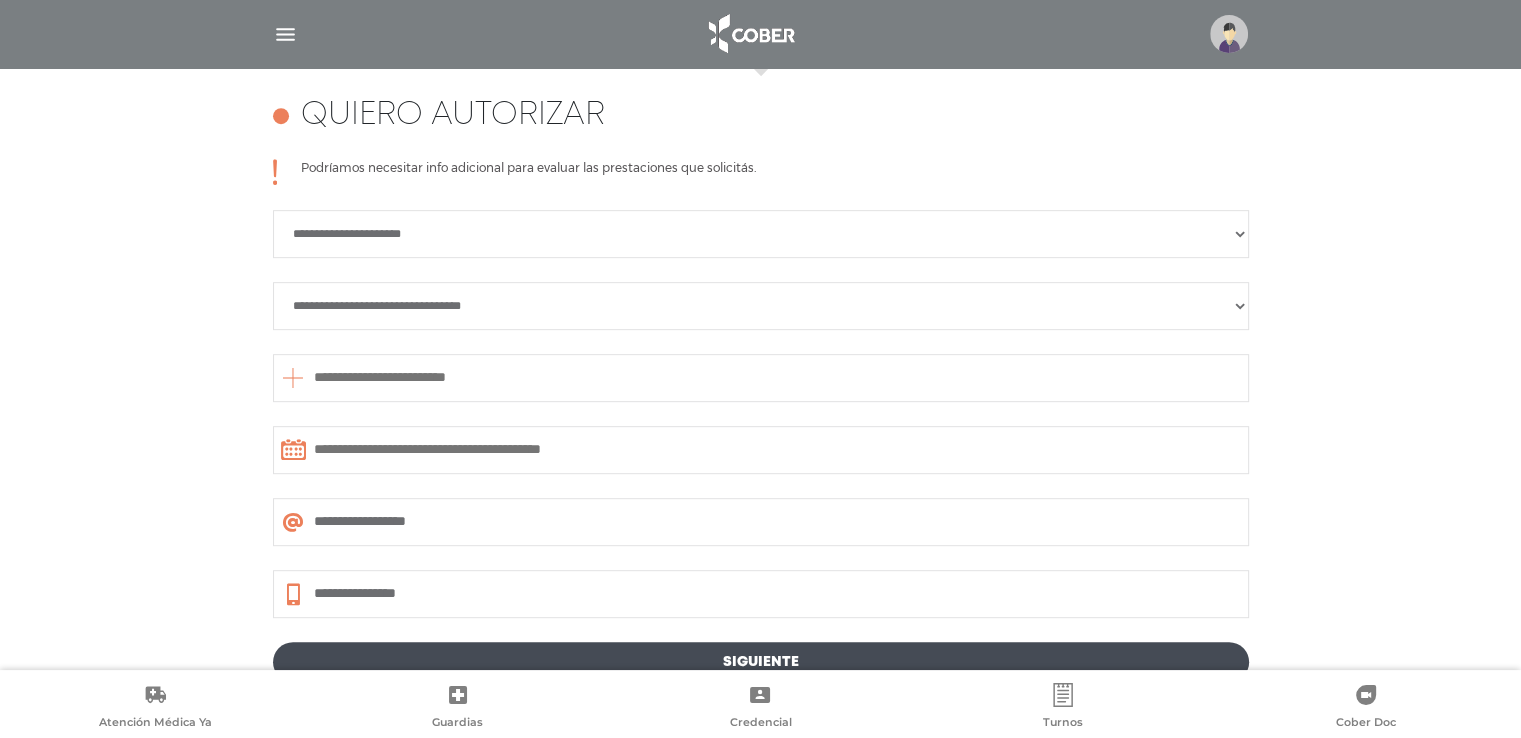 scroll, scrollTop: 888, scrollLeft: 0, axis: vertical 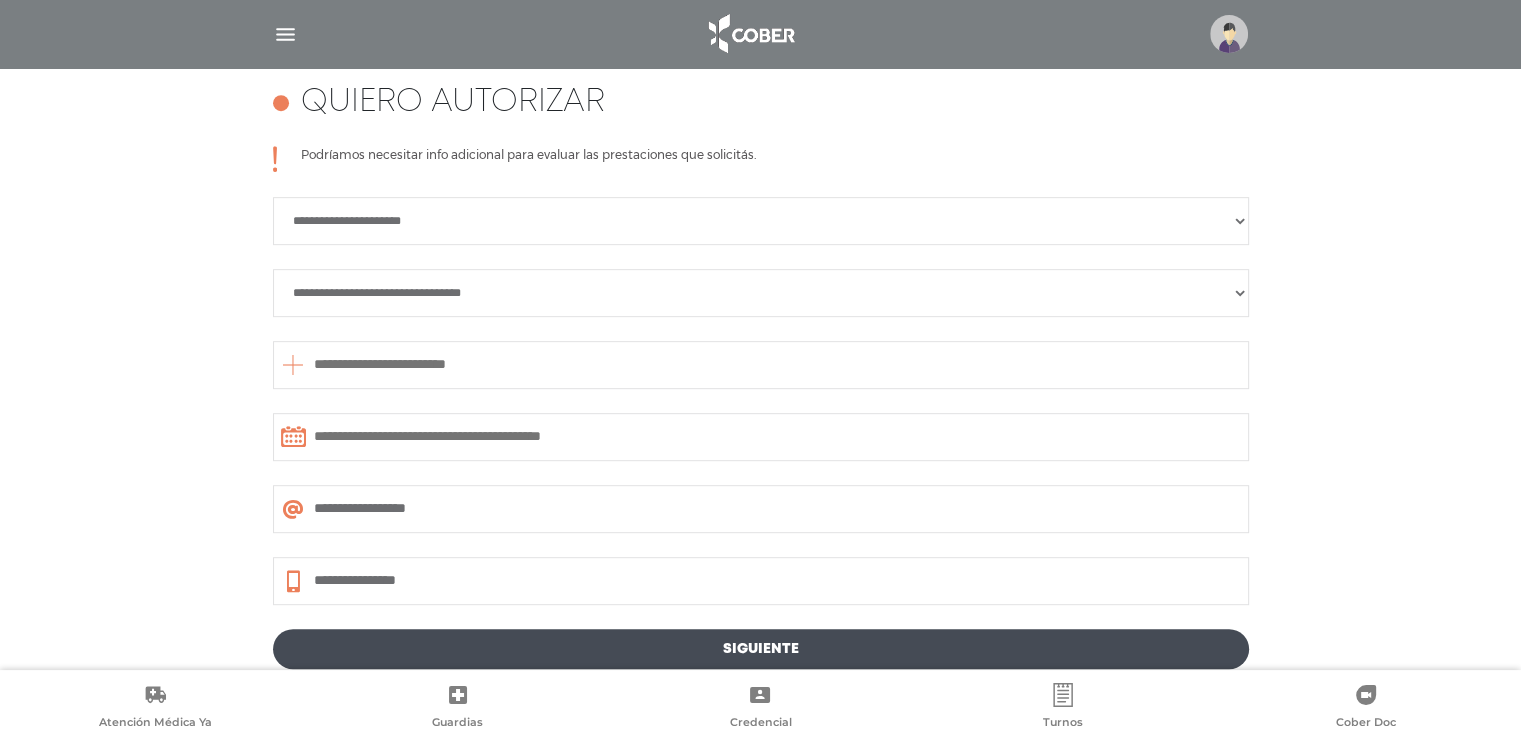 click on "**********" at bounding box center [761, 221] 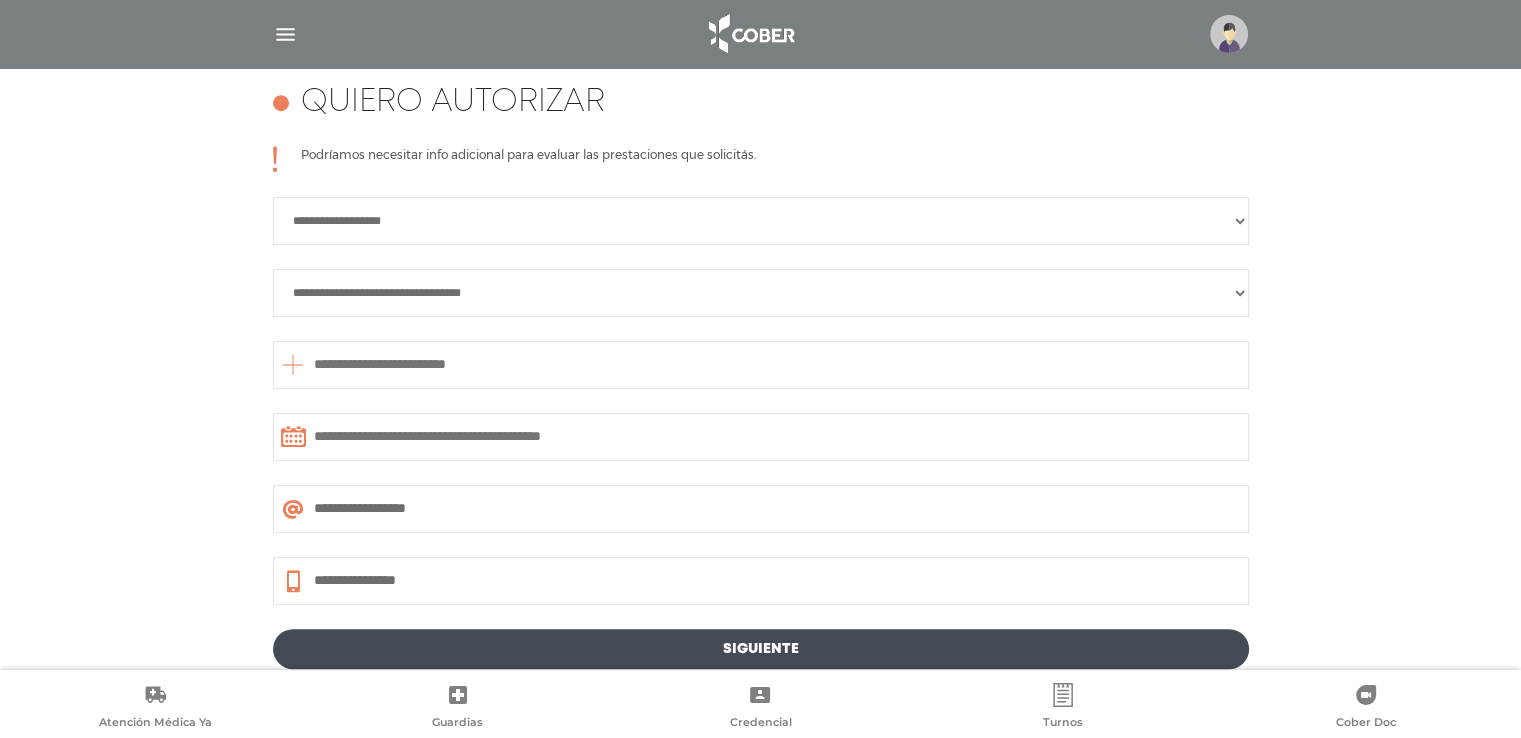 click on "**********" at bounding box center [761, 221] 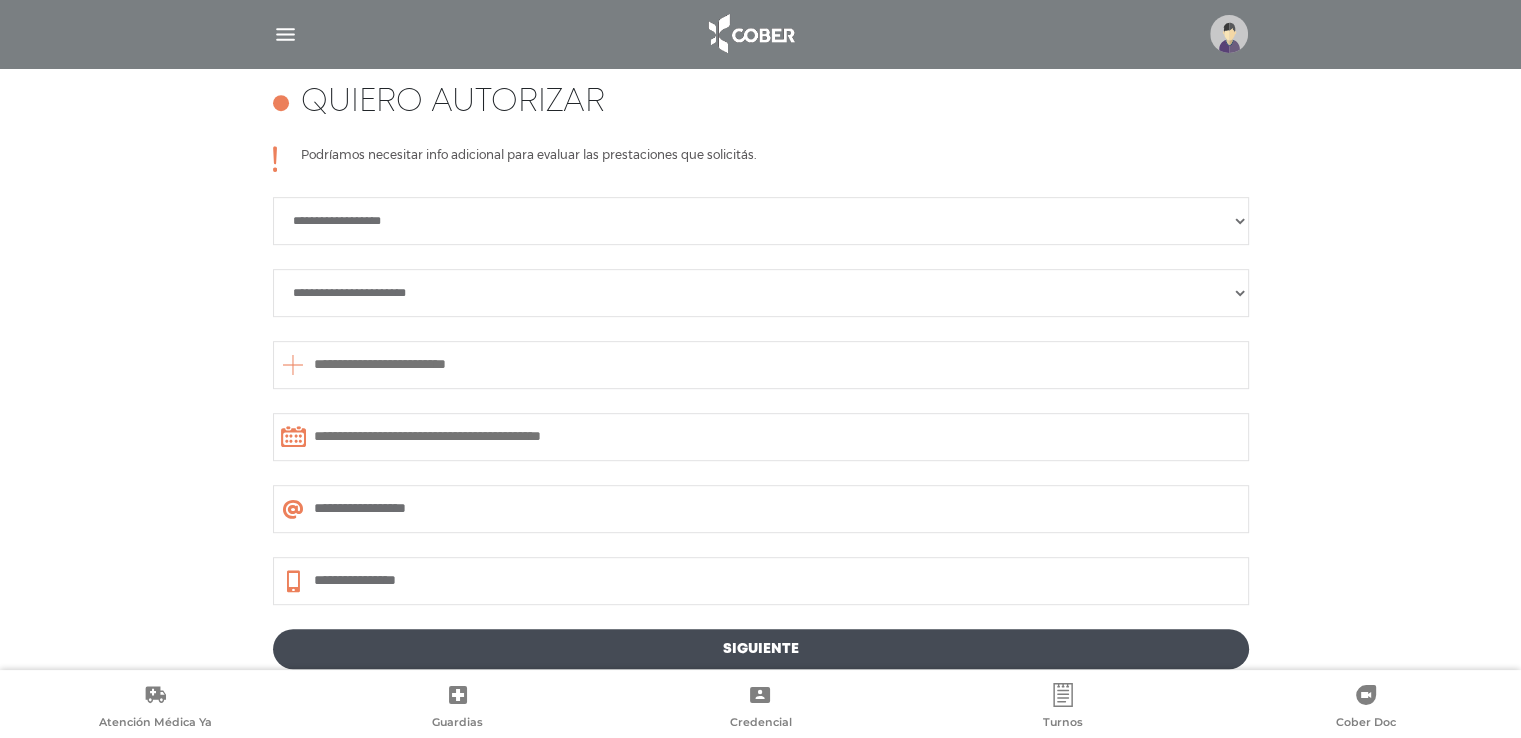 click on "**********" at bounding box center (761, 293) 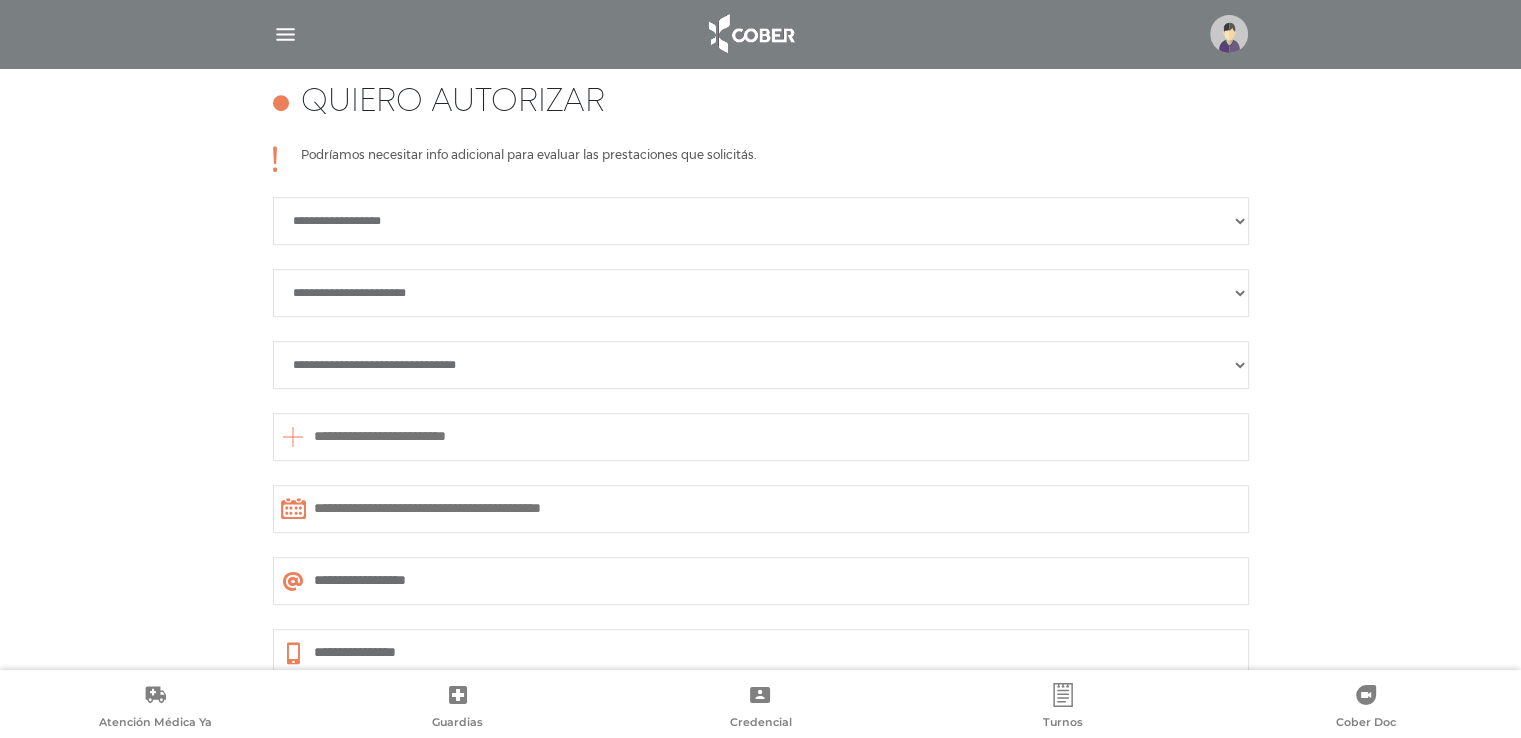 click on "**********" at bounding box center [761, 365] 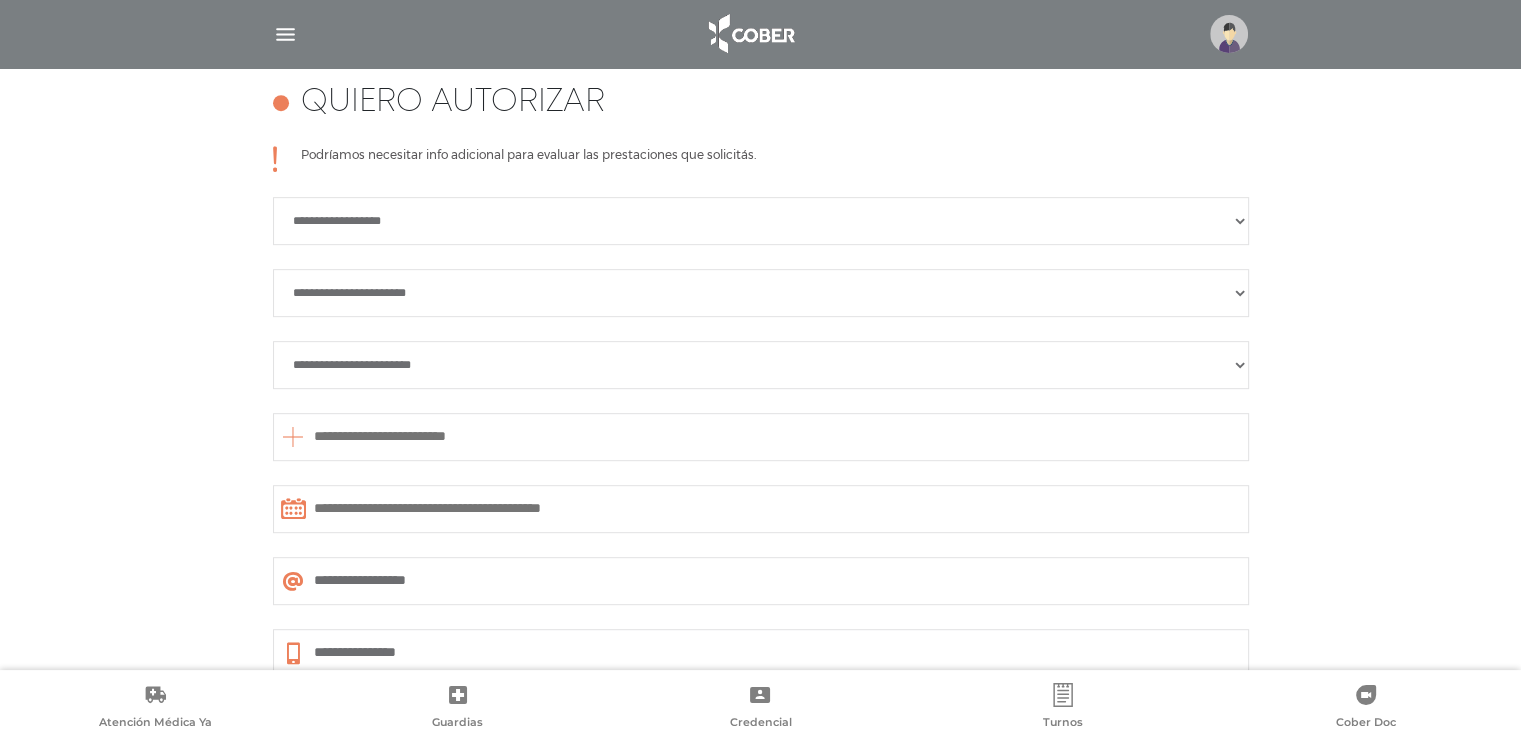 click on "**********" at bounding box center [761, 365] 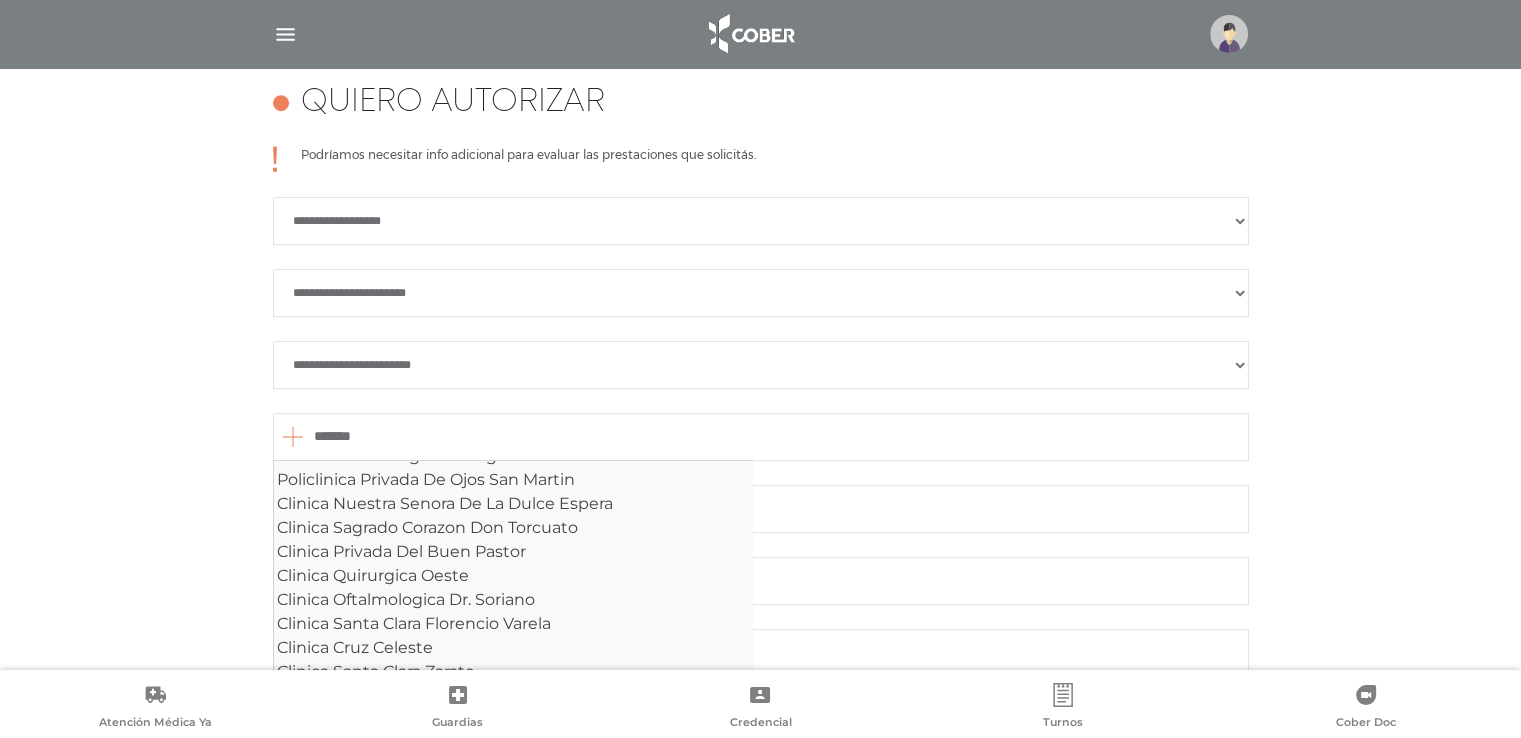 scroll, scrollTop: 129, scrollLeft: 0, axis: vertical 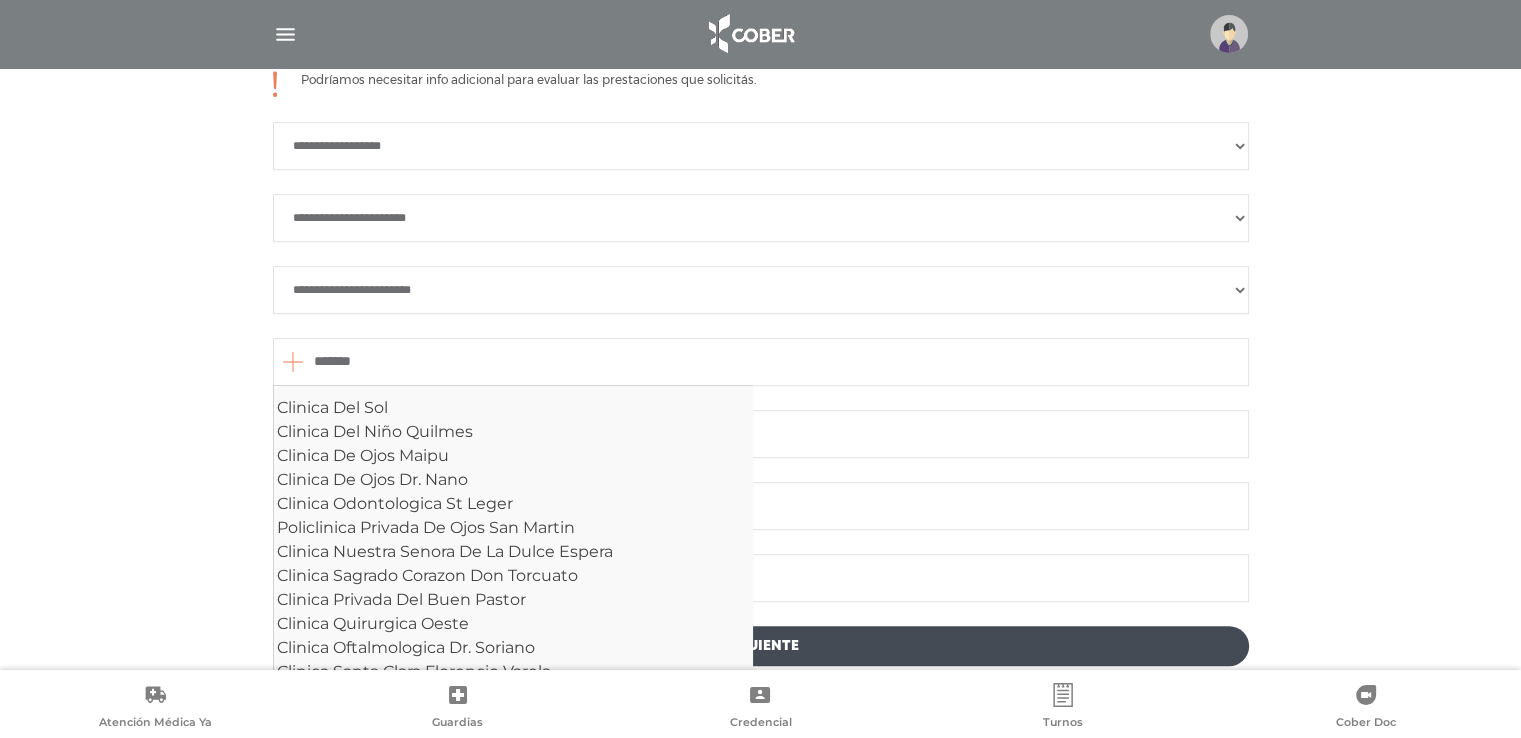 click on "*******" at bounding box center (761, 362) 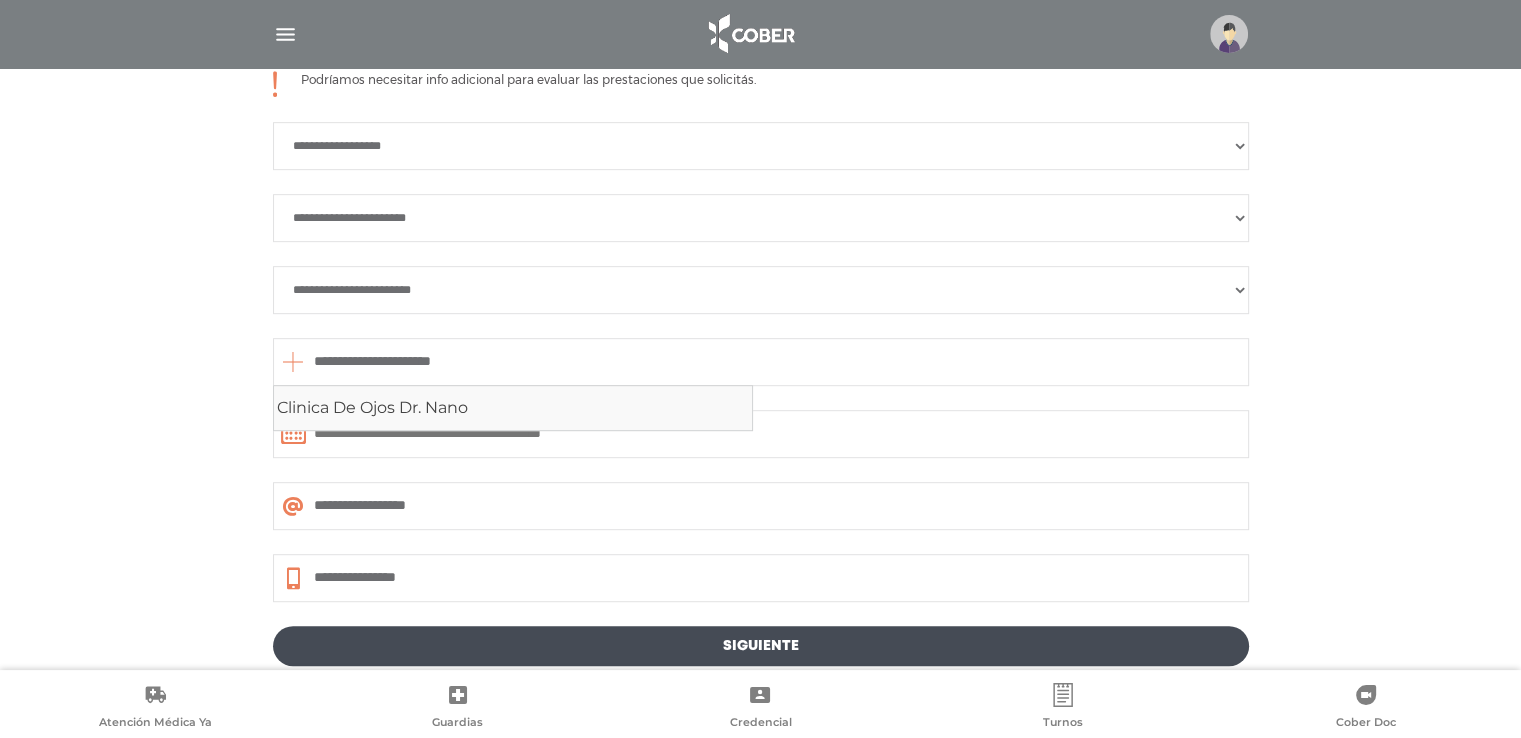 type on "**********" 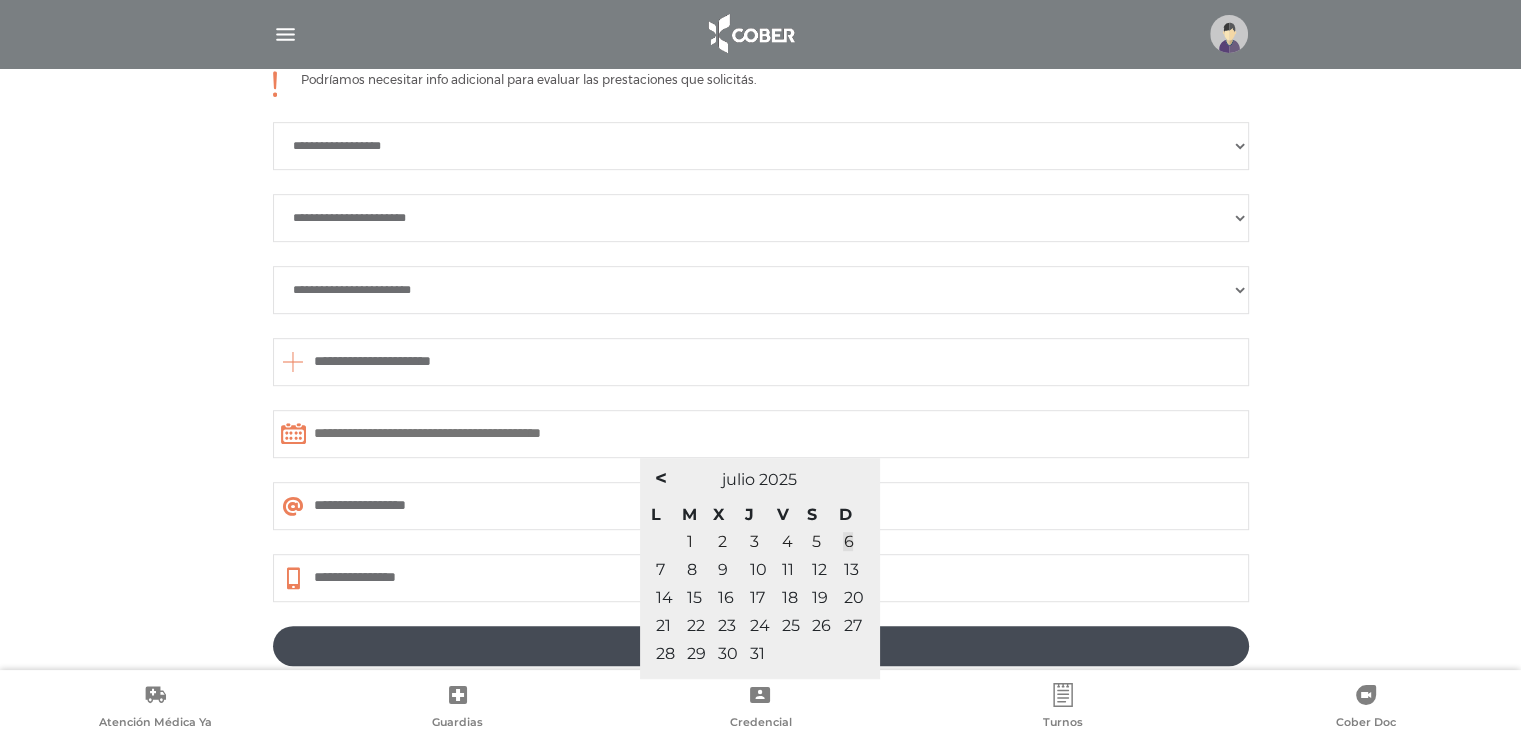 click at bounding box center [294, 433] 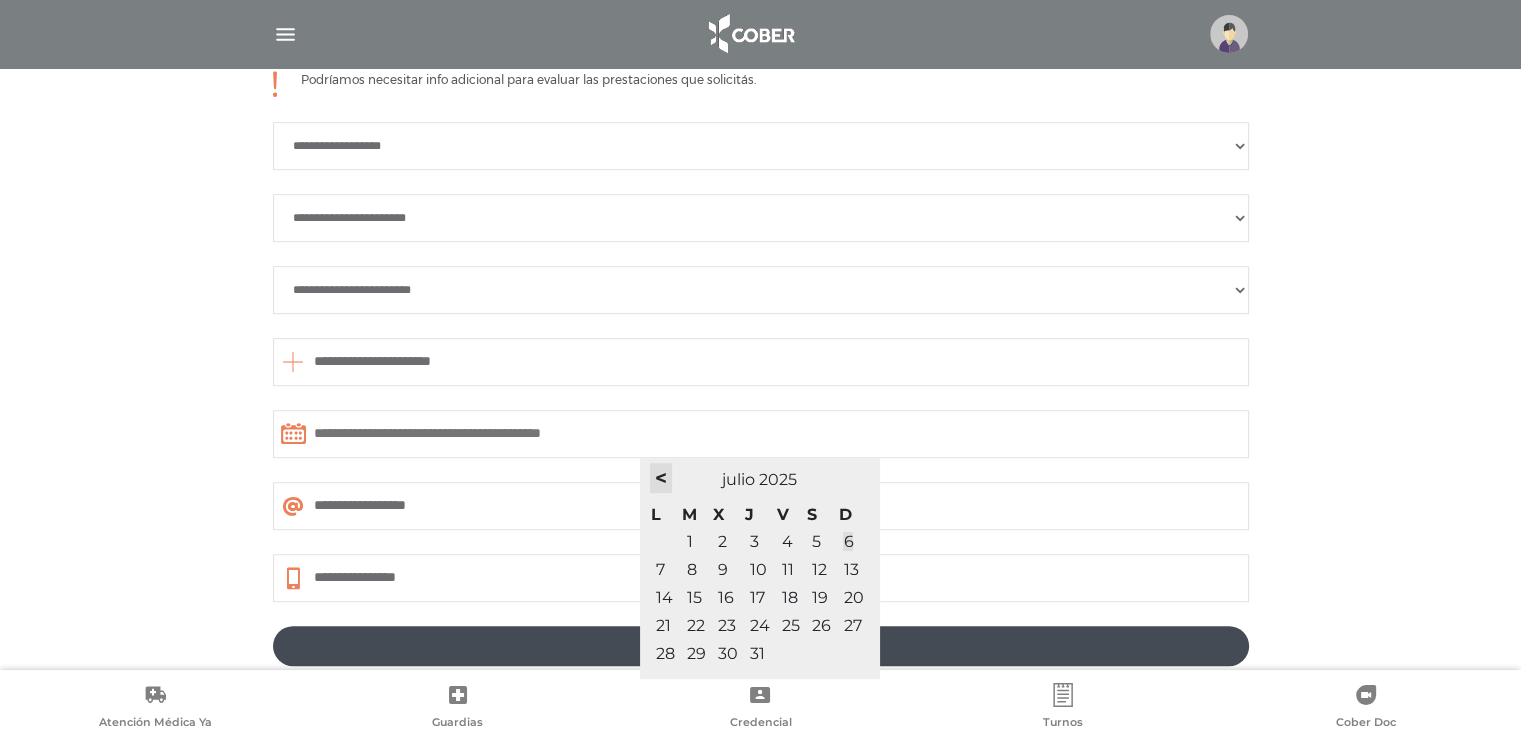 click on "<" at bounding box center [661, 478] 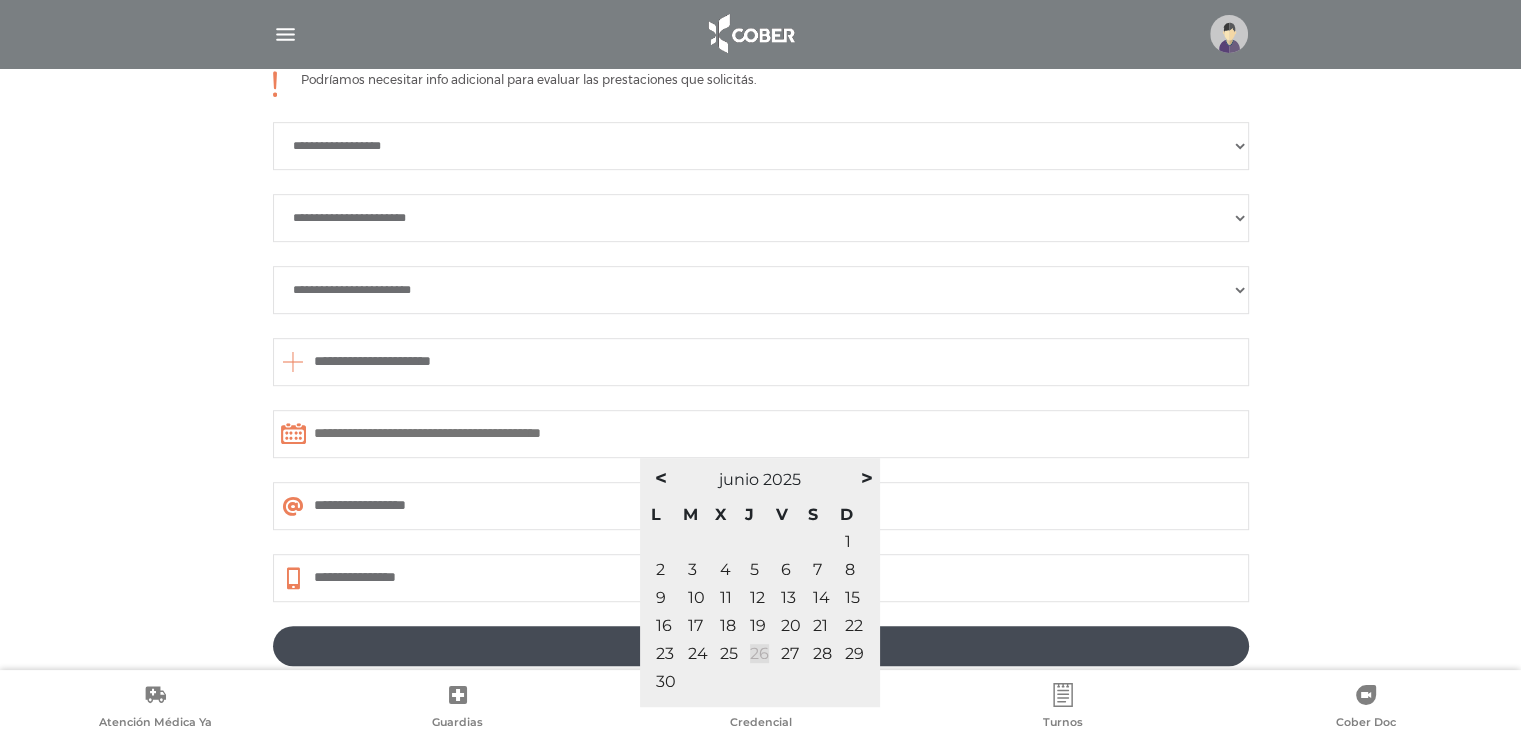 click on "26" at bounding box center [759, 653] 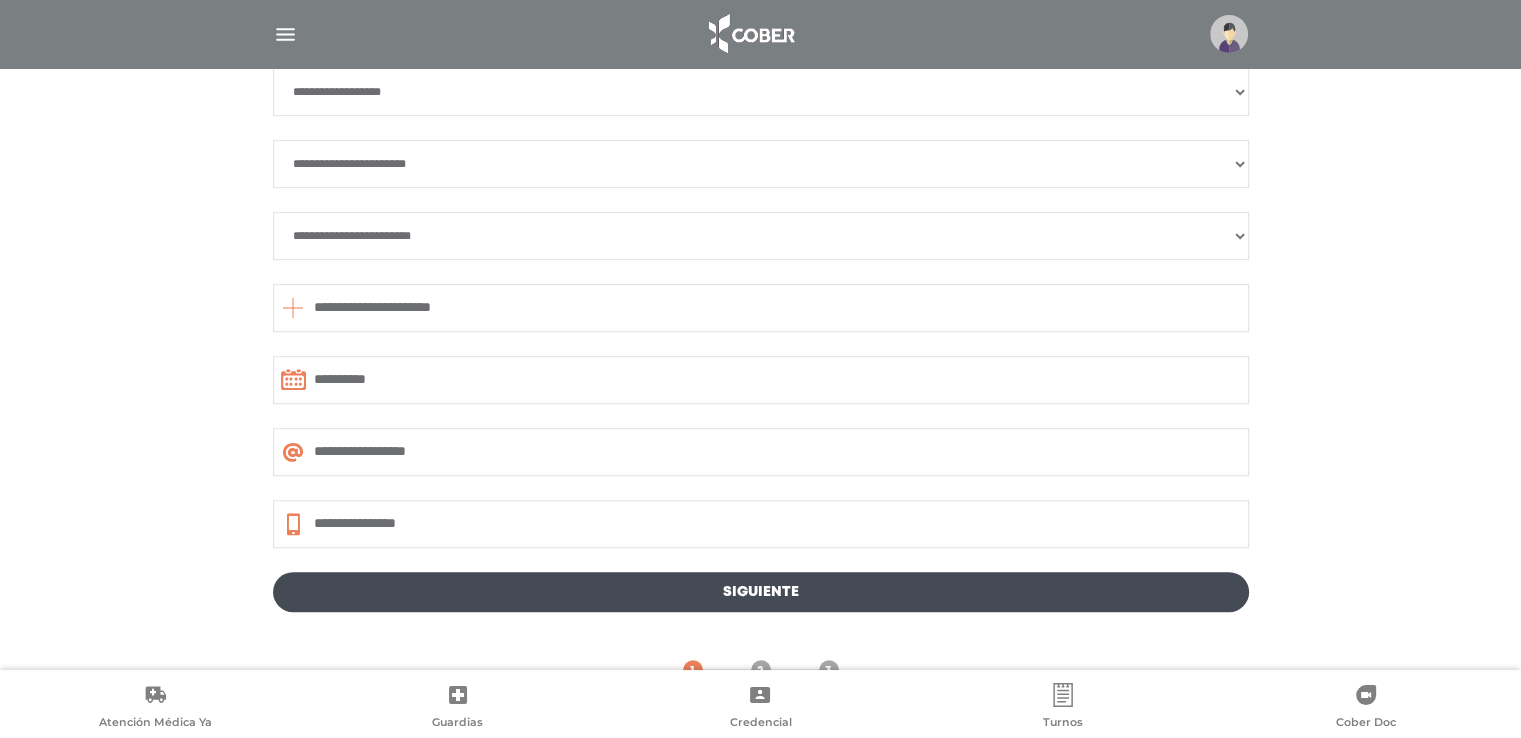 scroll, scrollTop: 1063, scrollLeft: 0, axis: vertical 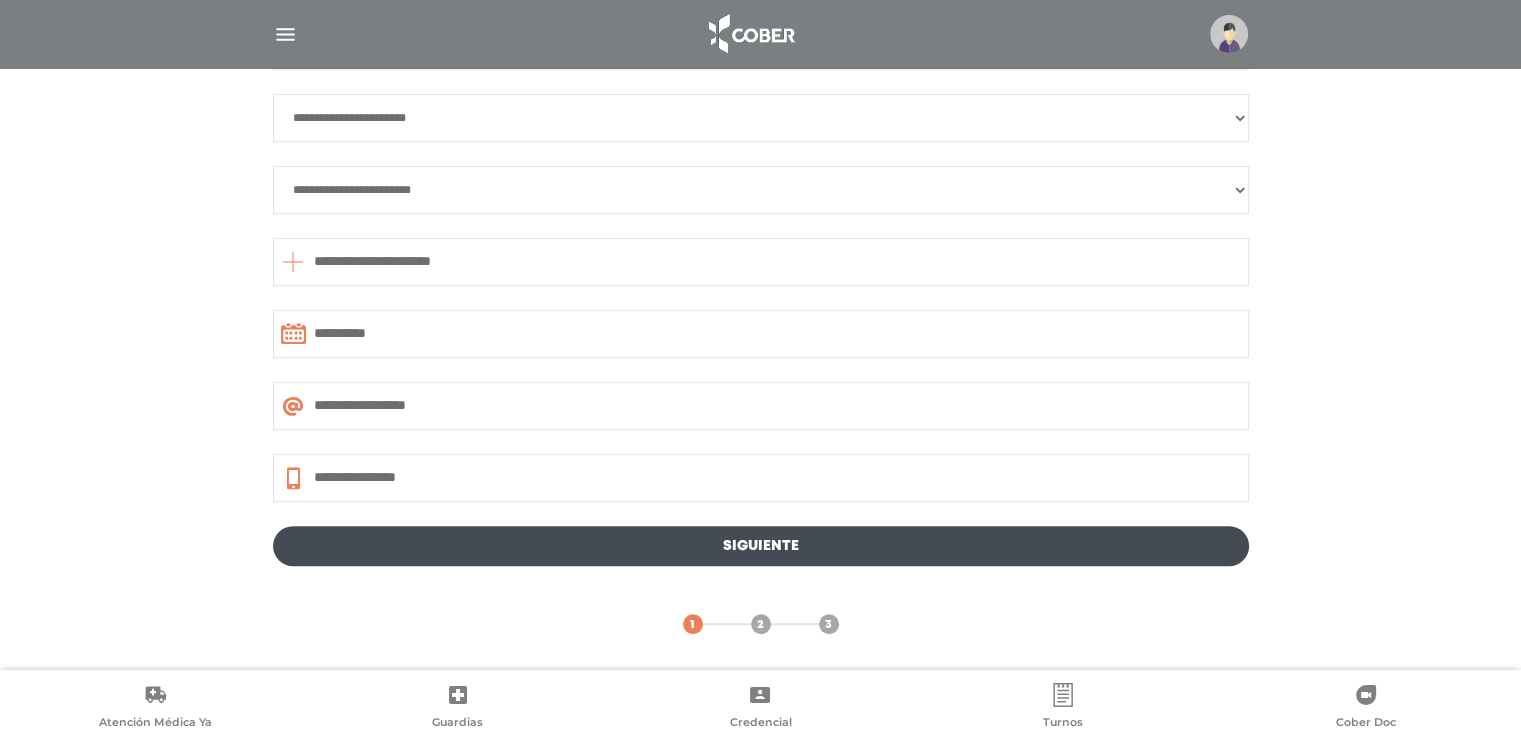 click on "Siguiente" at bounding box center [761, 546] 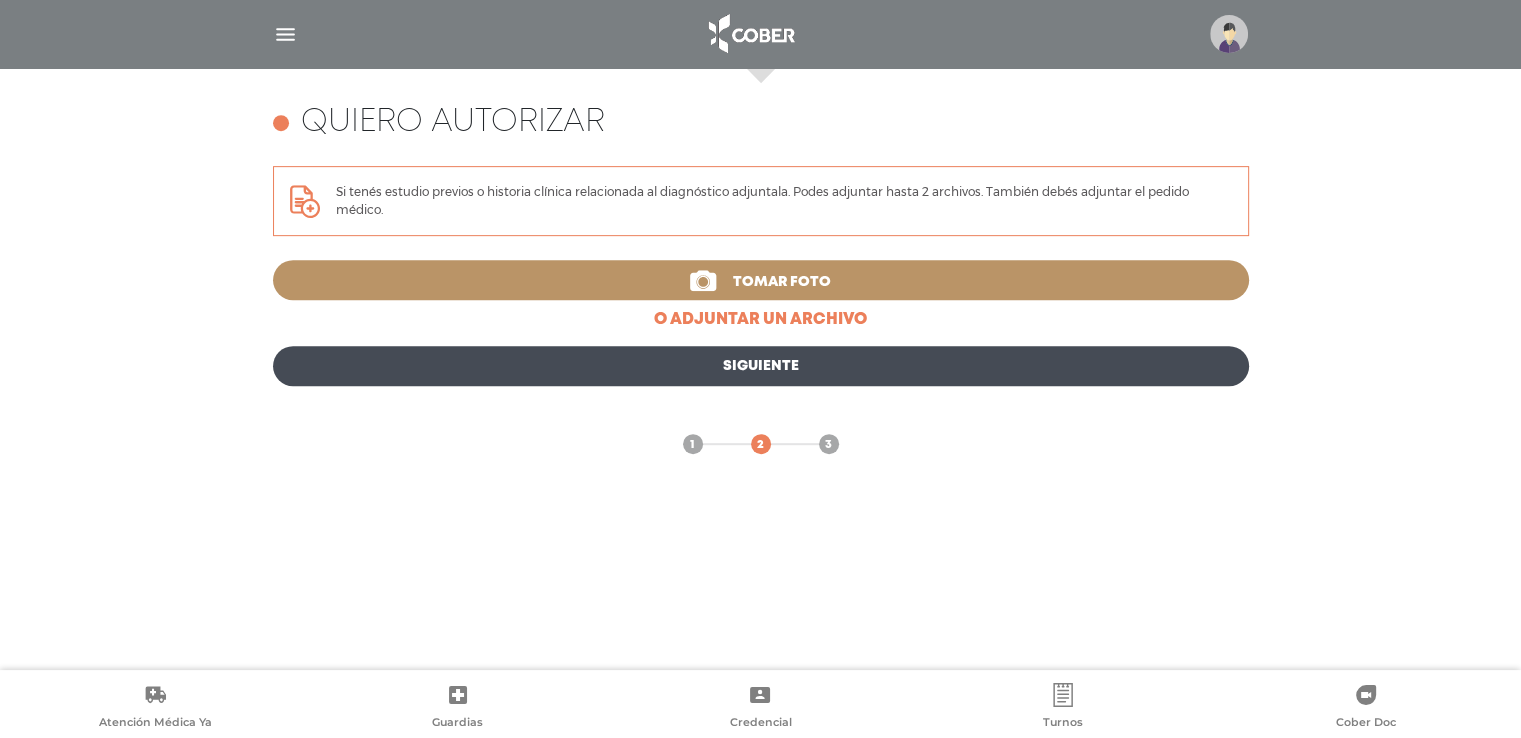 scroll, scrollTop: 688, scrollLeft: 0, axis: vertical 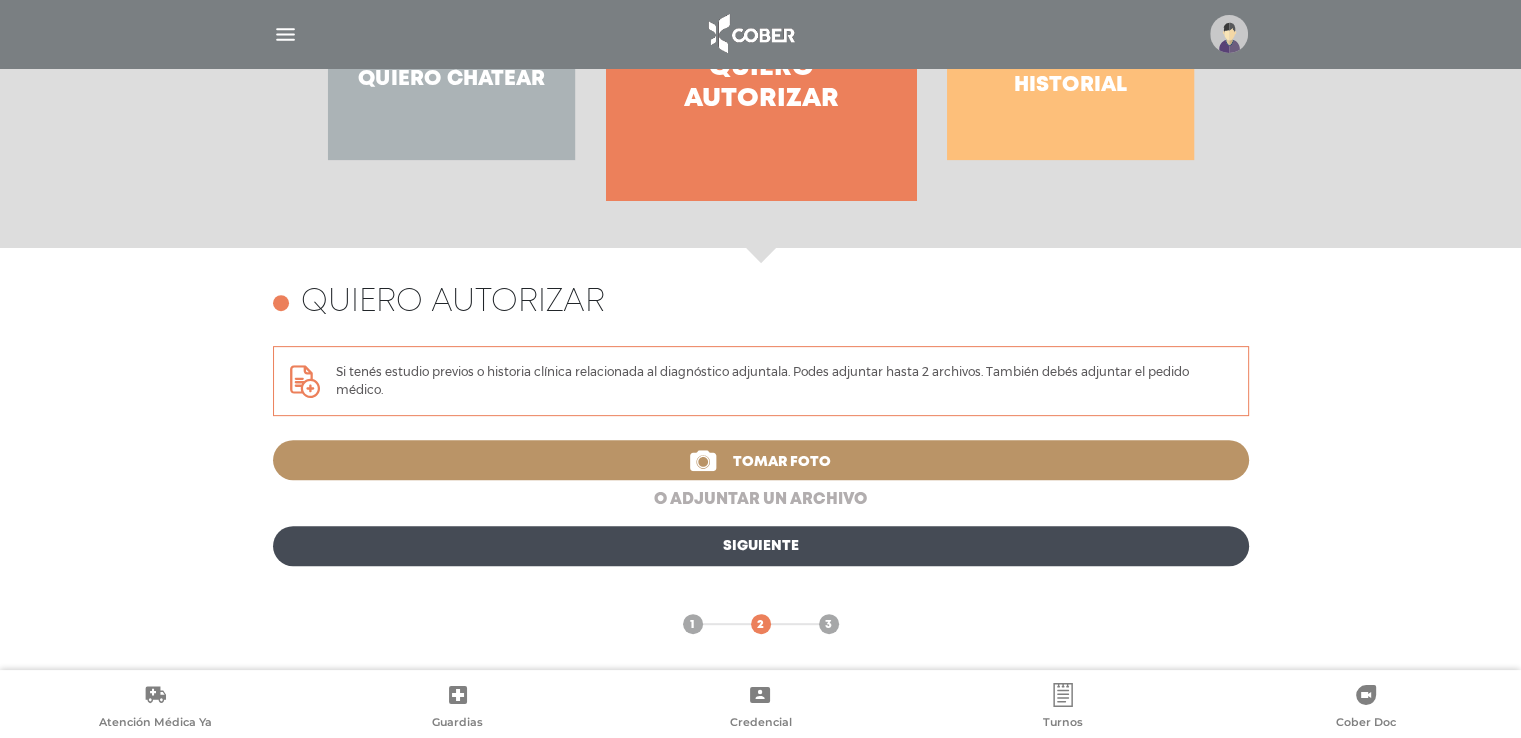 click on "o adjuntar un archivo" at bounding box center [761, 500] 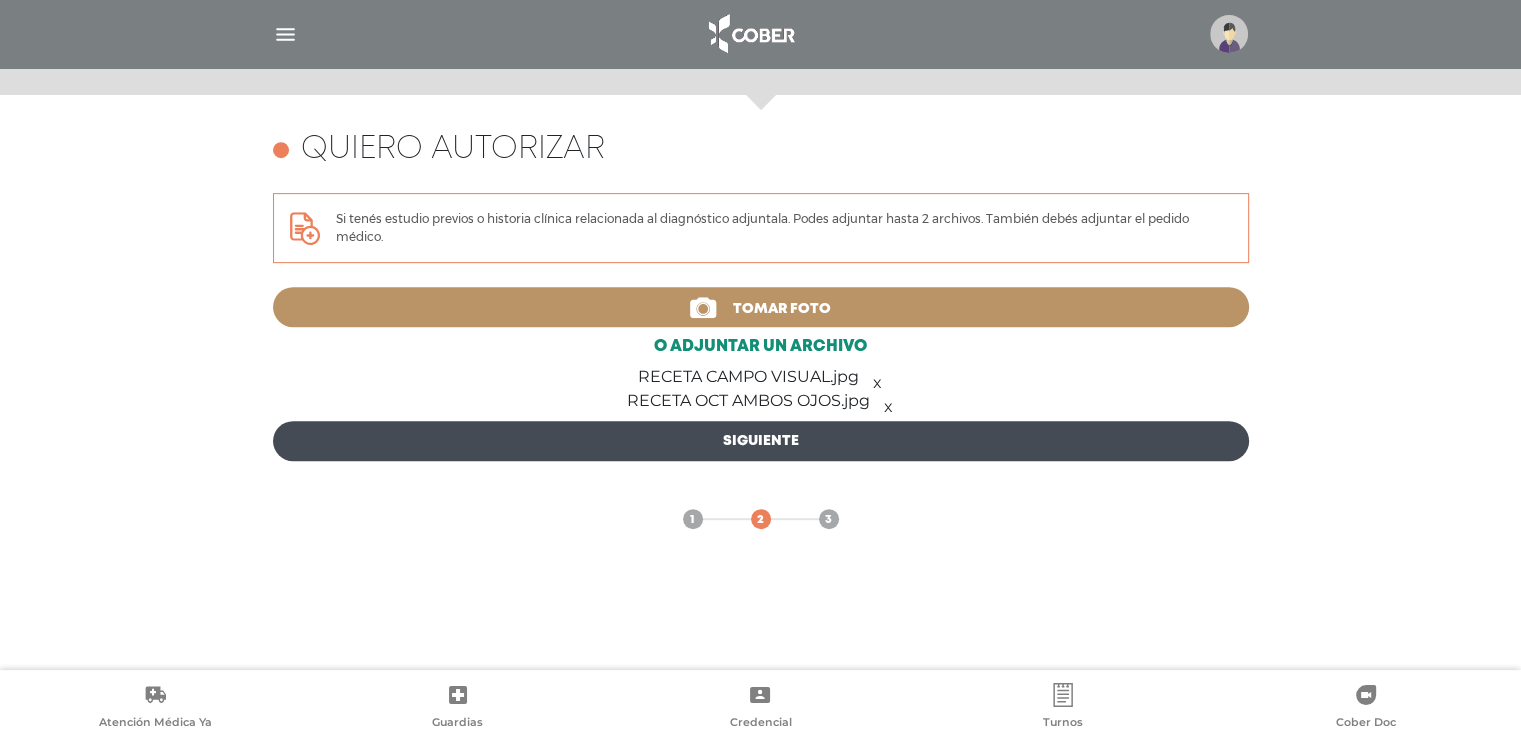 scroll, scrollTop: 868, scrollLeft: 0, axis: vertical 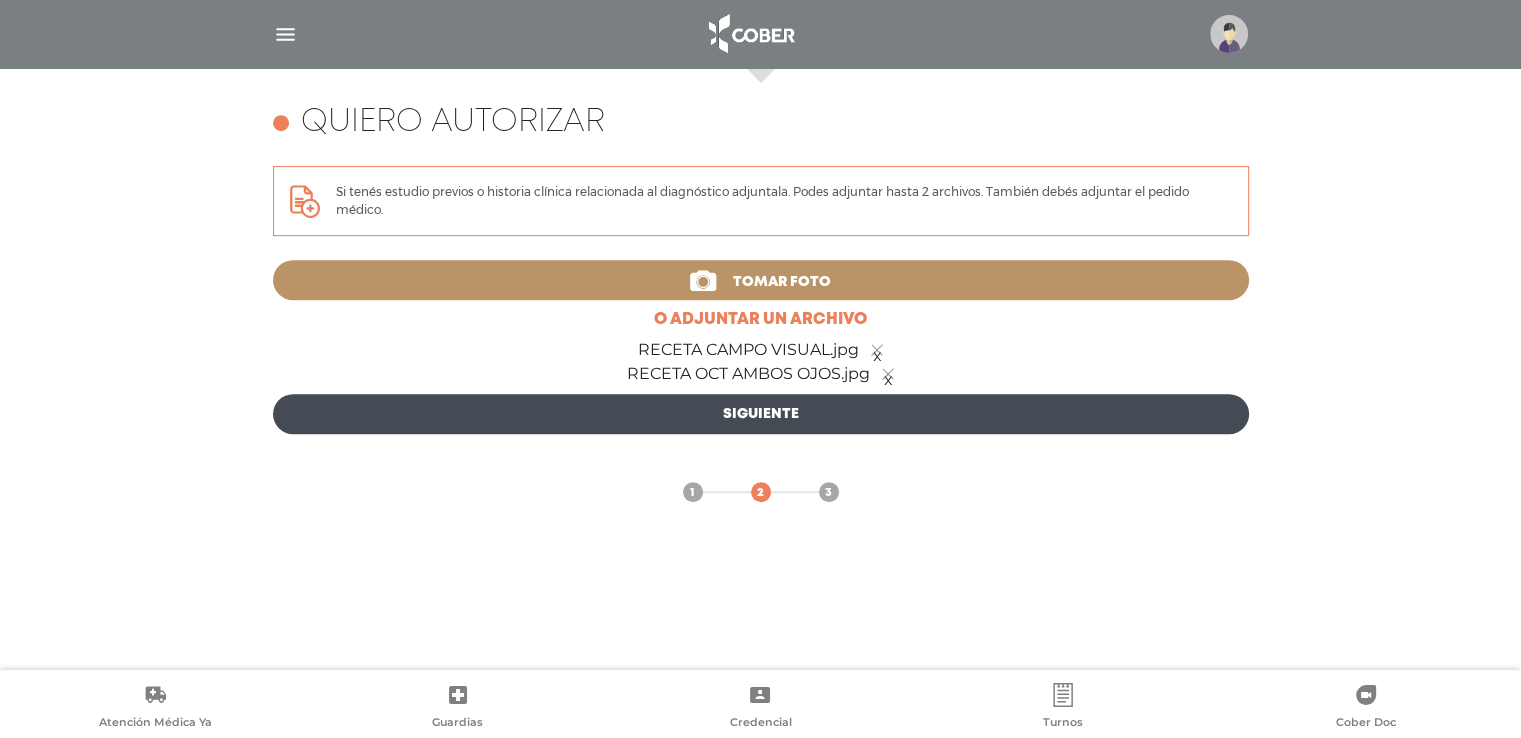 click on "3" at bounding box center (692, 493) 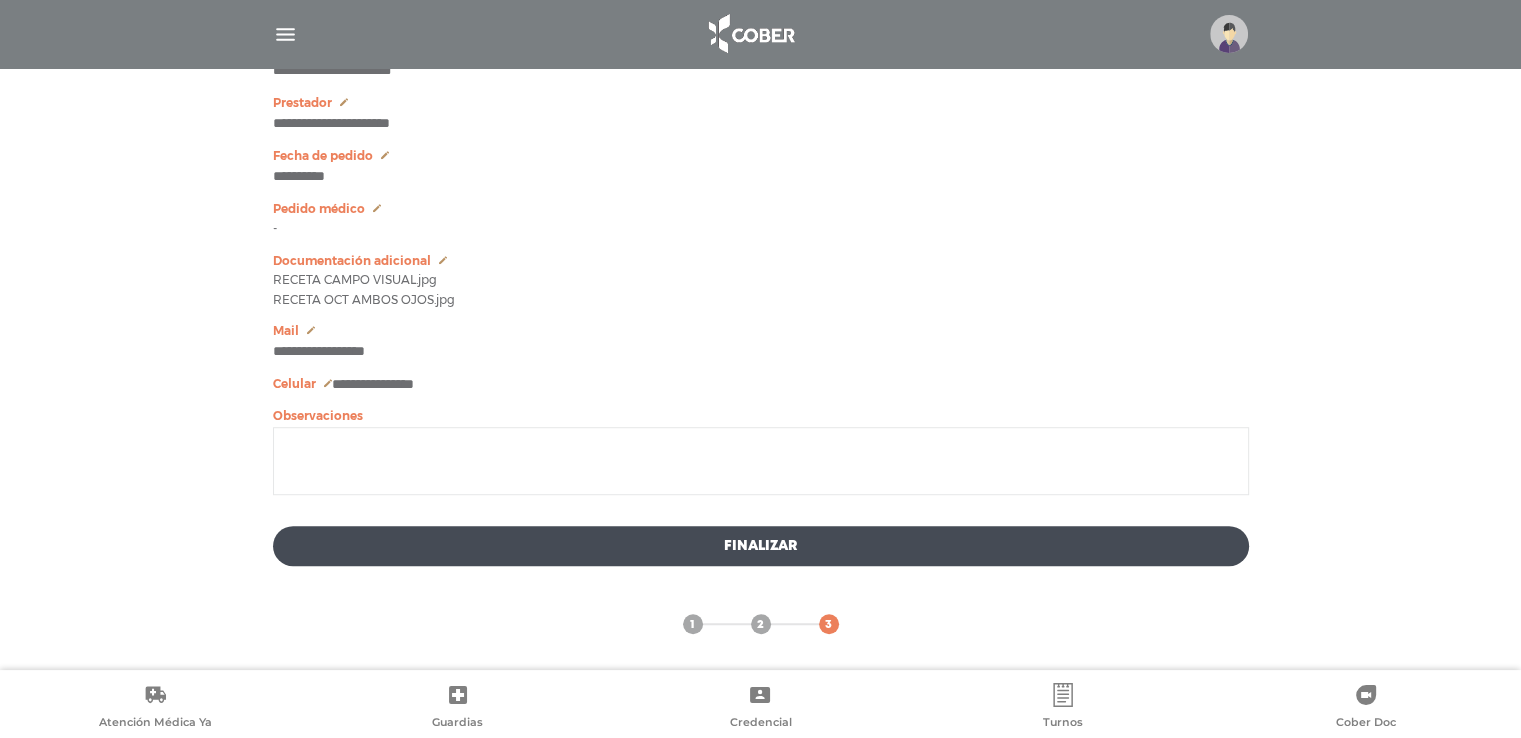 scroll, scrollTop: 1172, scrollLeft: 0, axis: vertical 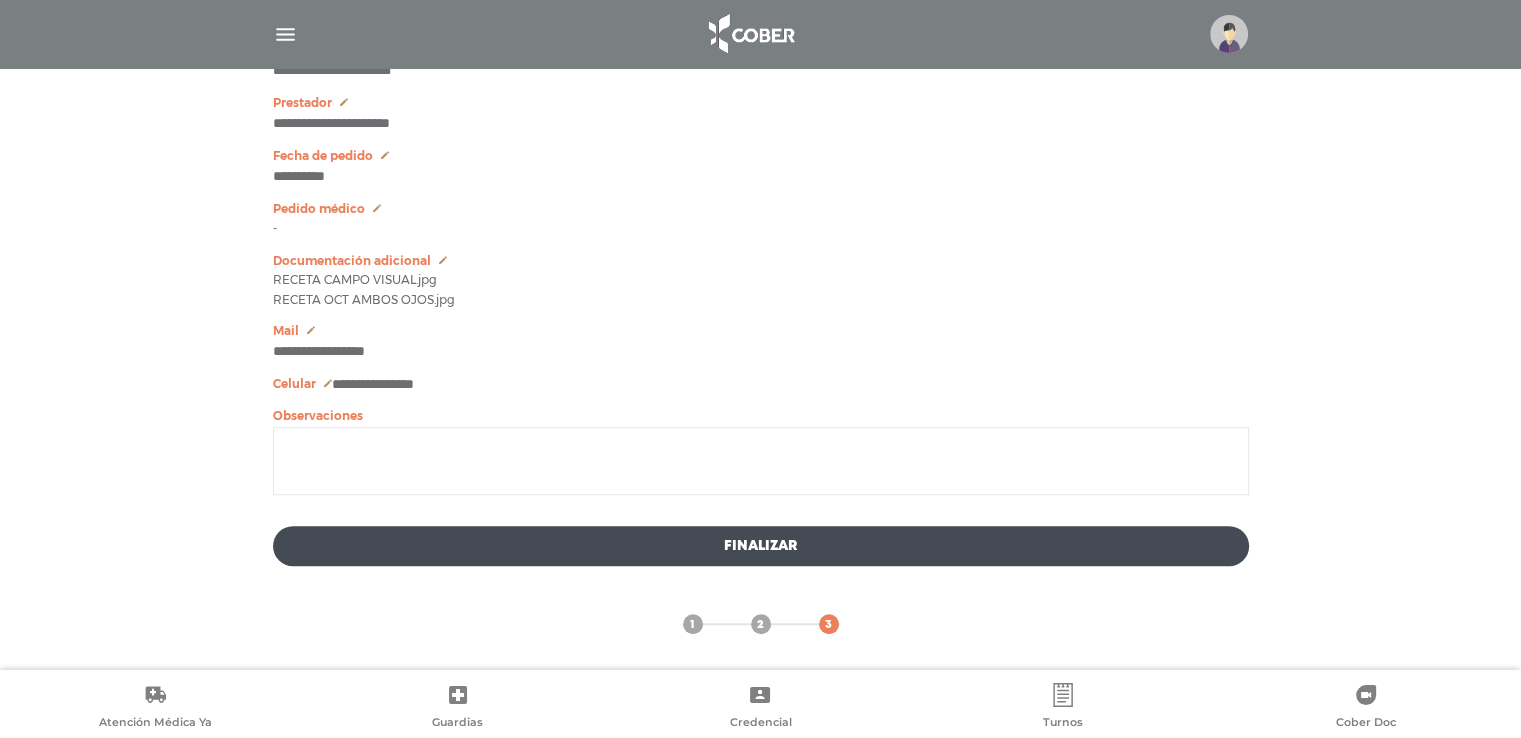 click at bounding box center (761, 461) 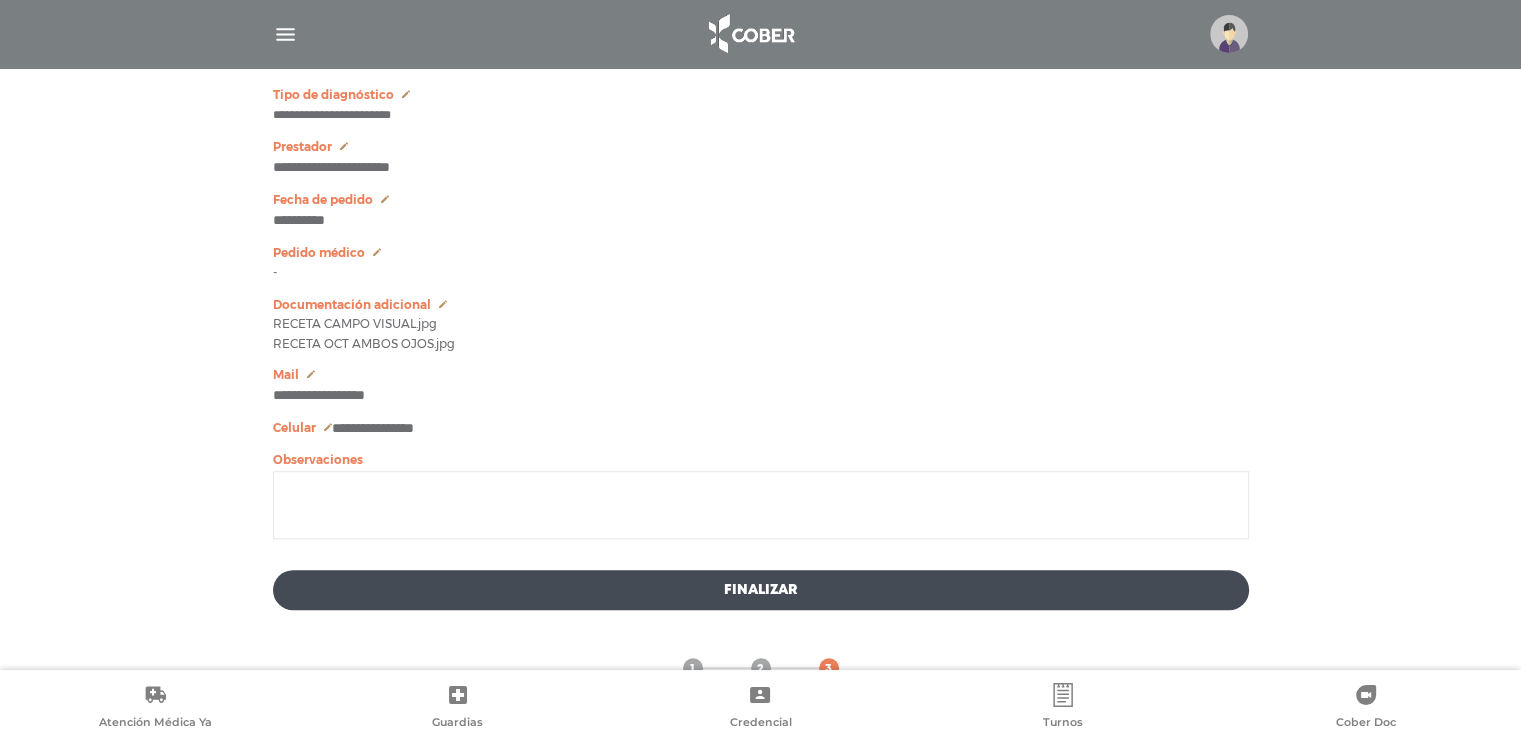 scroll, scrollTop: 1172, scrollLeft: 0, axis: vertical 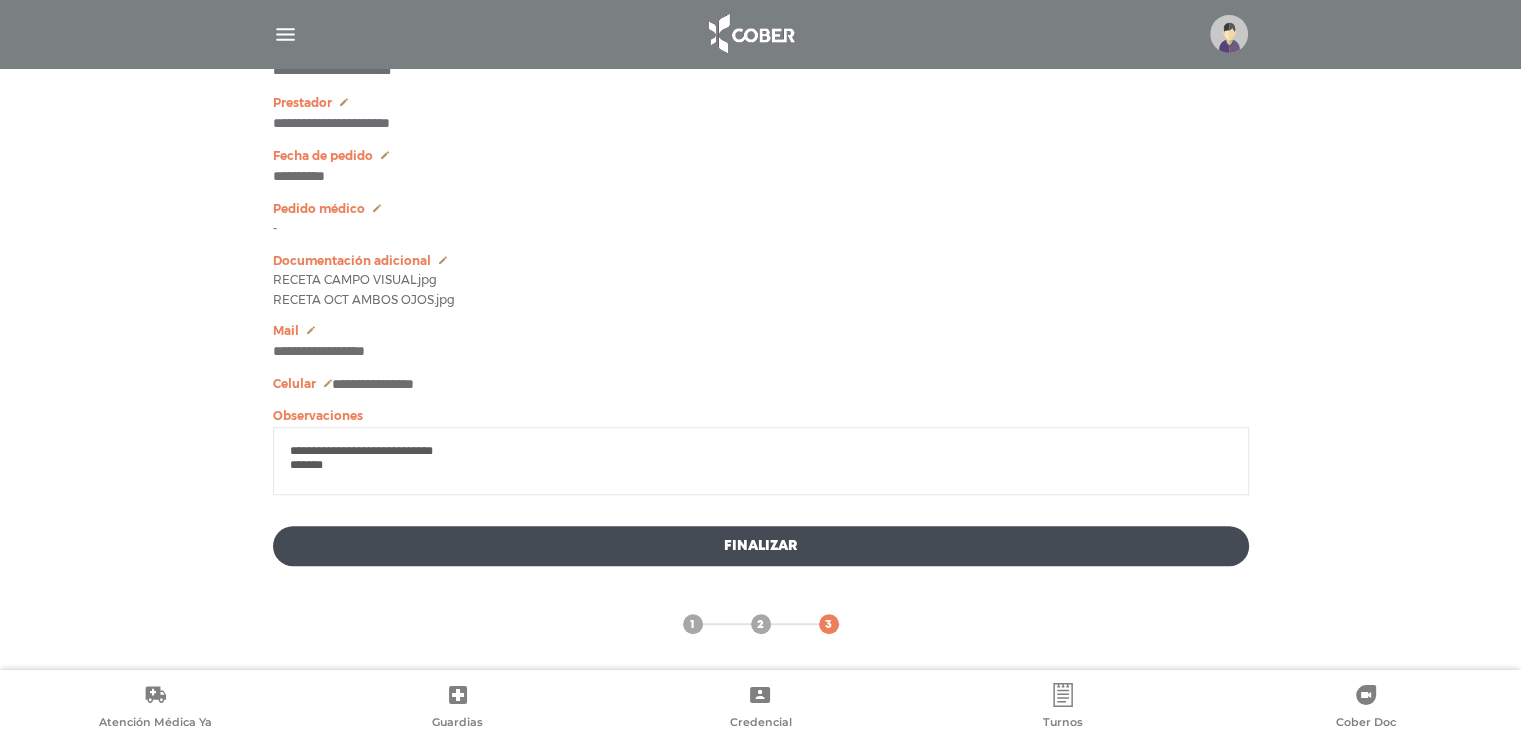 type on "**********" 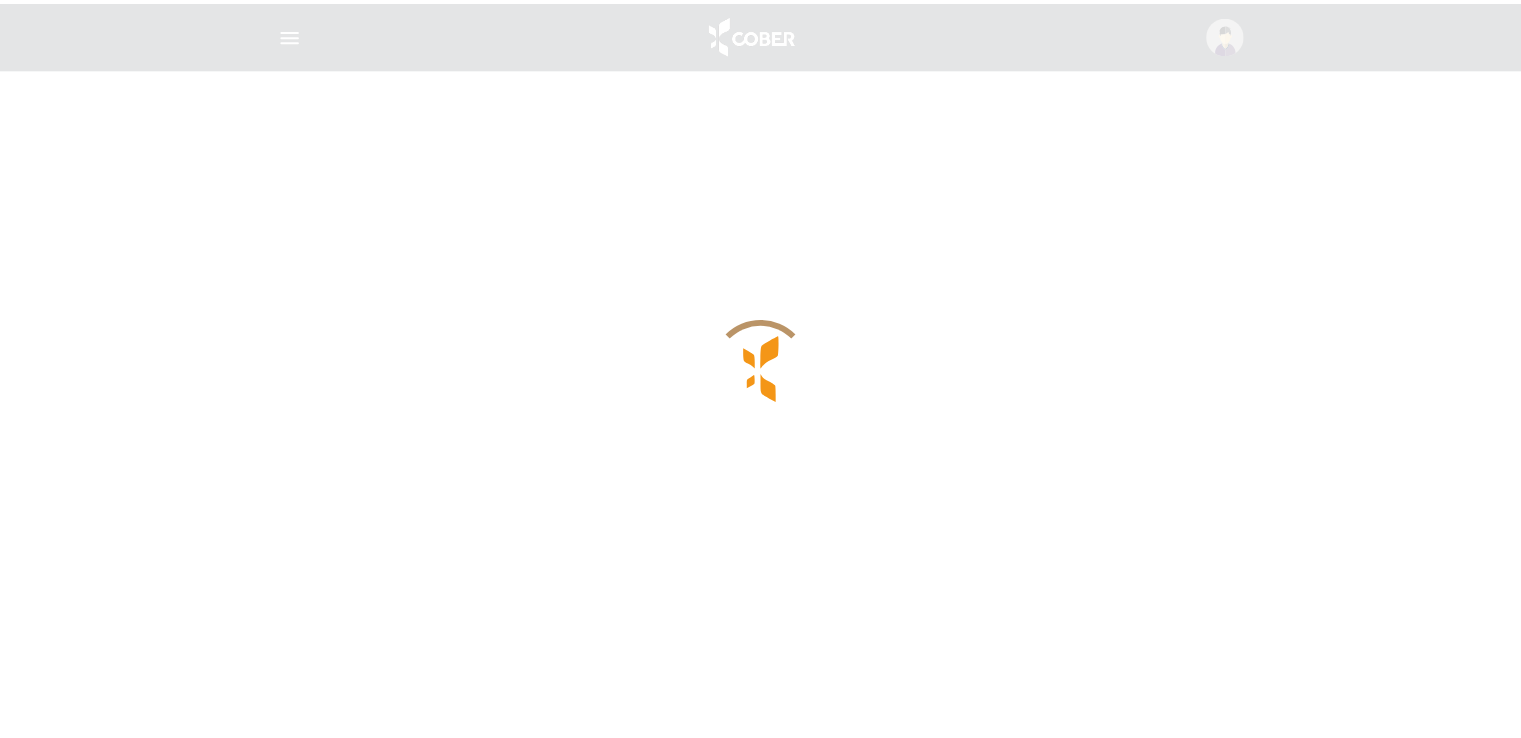 scroll, scrollTop: 0, scrollLeft: 0, axis: both 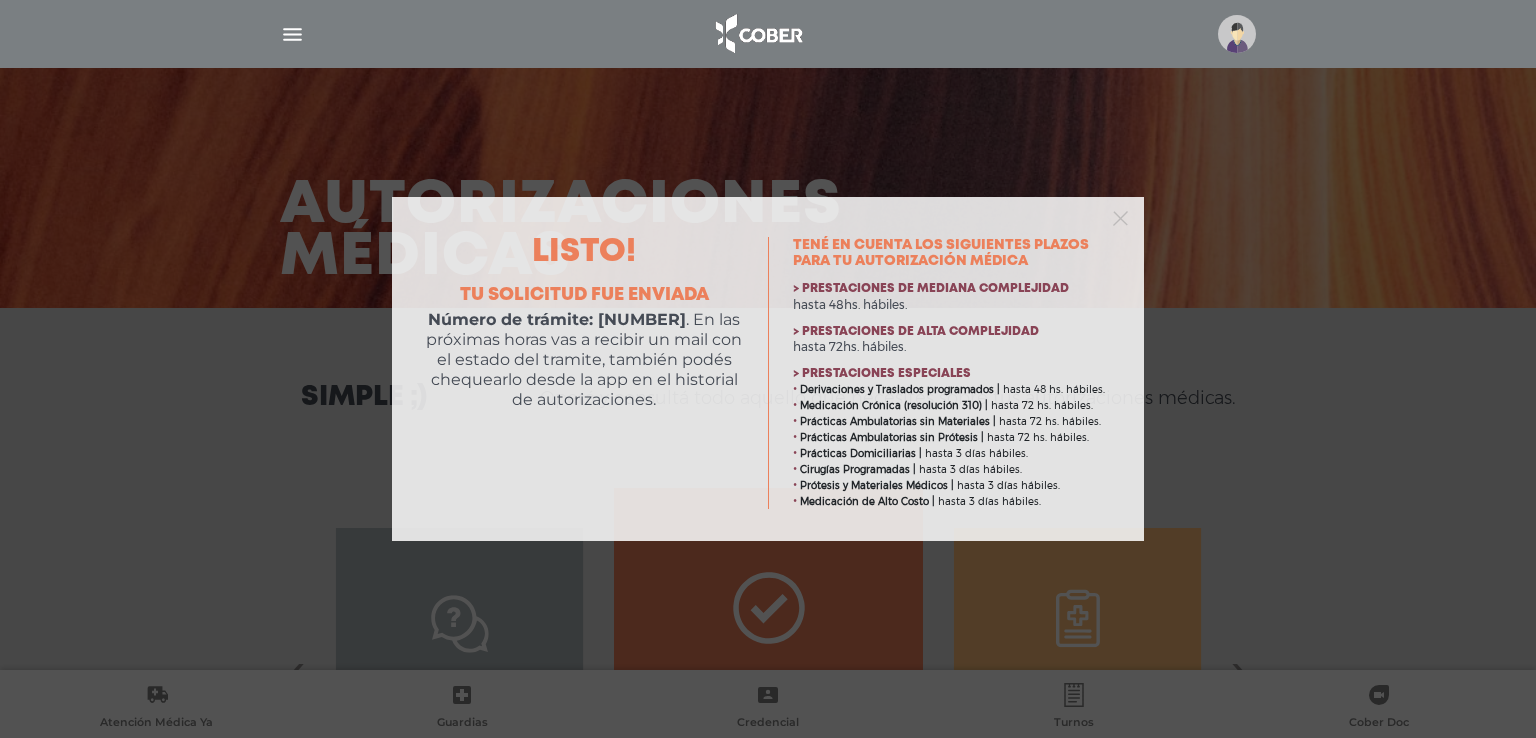 click on "Listo!
Tu solicitud fue enviada
Número de trámite: 1517923 .  En las próximas horas vas a recibir un mail con el estado del tramite, también podés chequearlo desde la app en el historial de autorizaciones.
Consultá plazos estimados
Tené en cuenta los siguientes plazos para tu autorización médica
> Prestaciones de mediana complejidad
hasta 48hs. hábiles." at bounding box center (768, 369) 